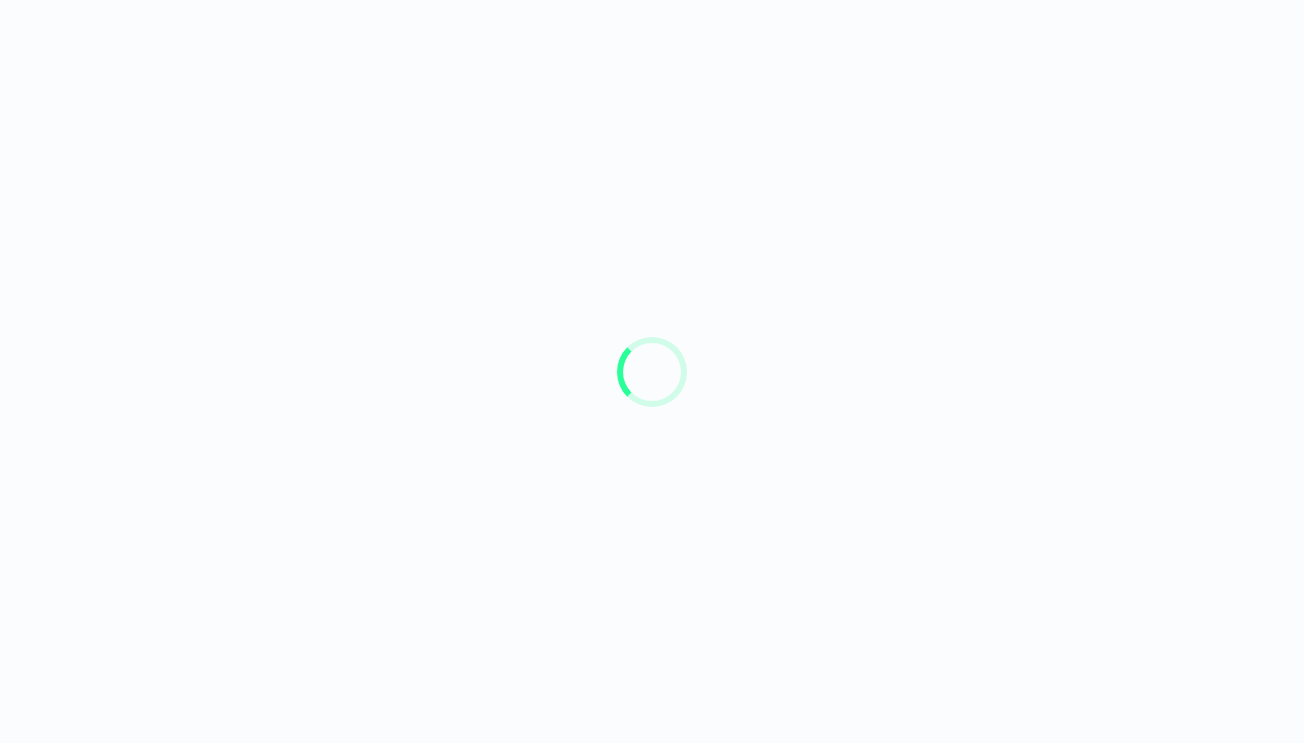 scroll, scrollTop: 0, scrollLeft: 0, axis: both 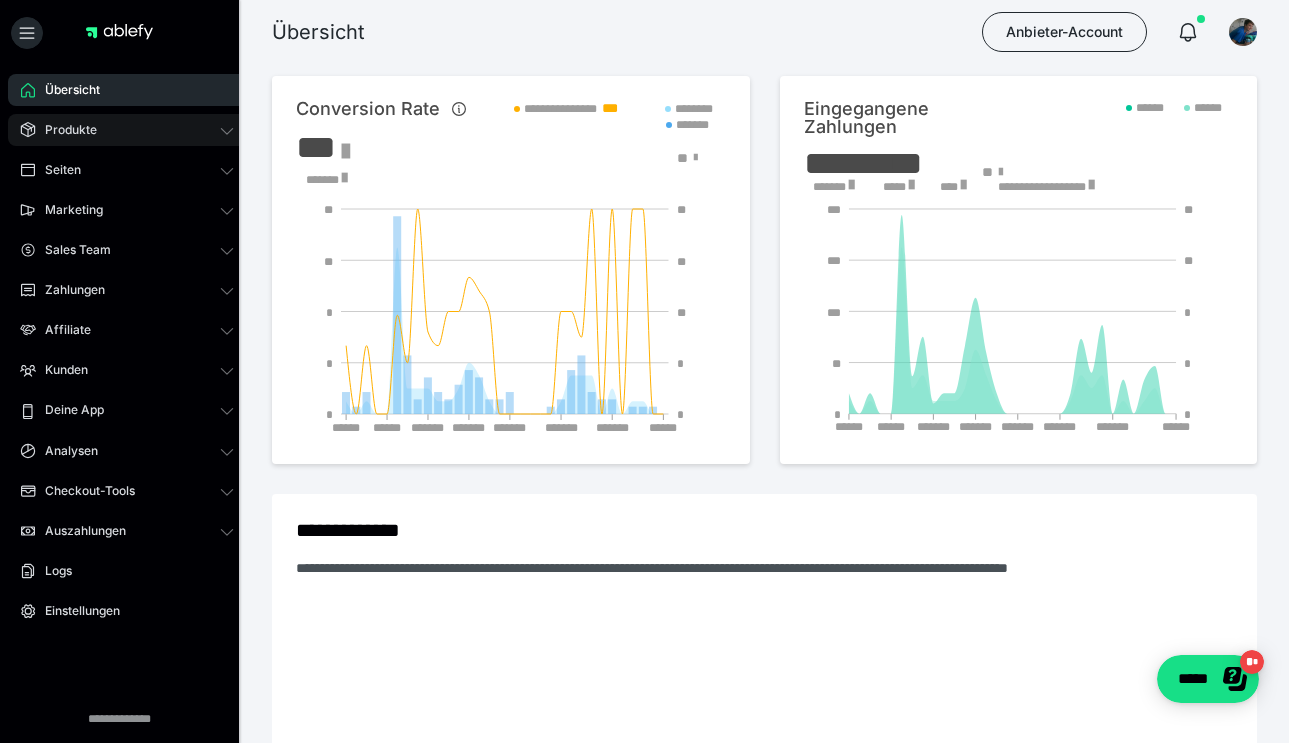 click on "Produkte" at bounding box center (127, 130) 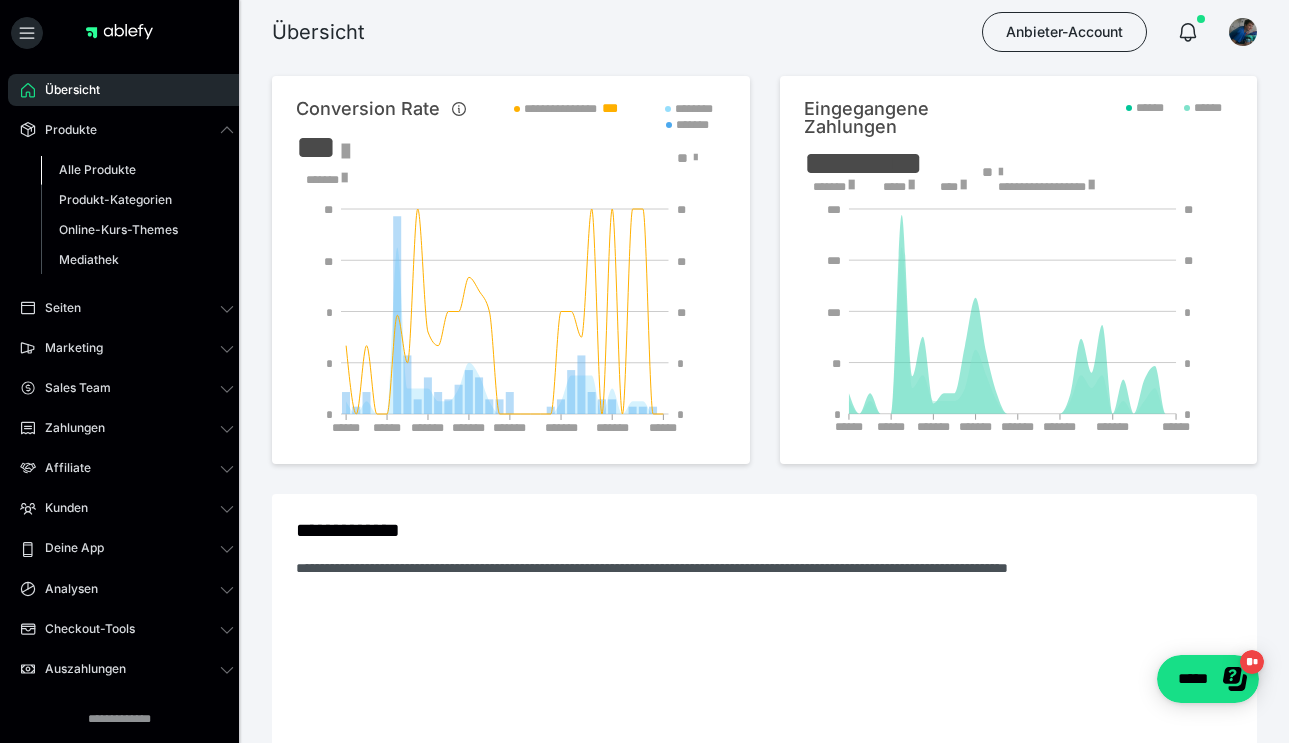click on "Alle Produkte" at bounding box center [97, 169] 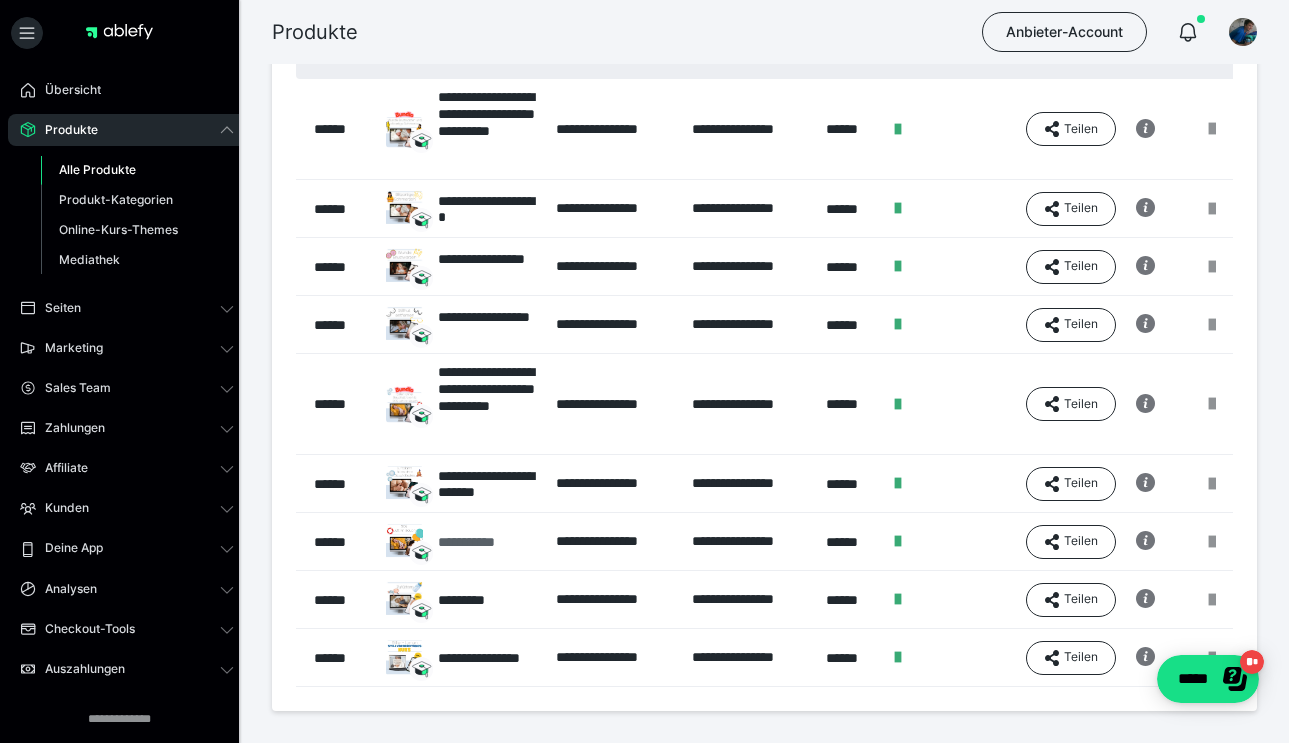 scroll, scrollTop: 165, scrollLeft: 0, axis: vertical 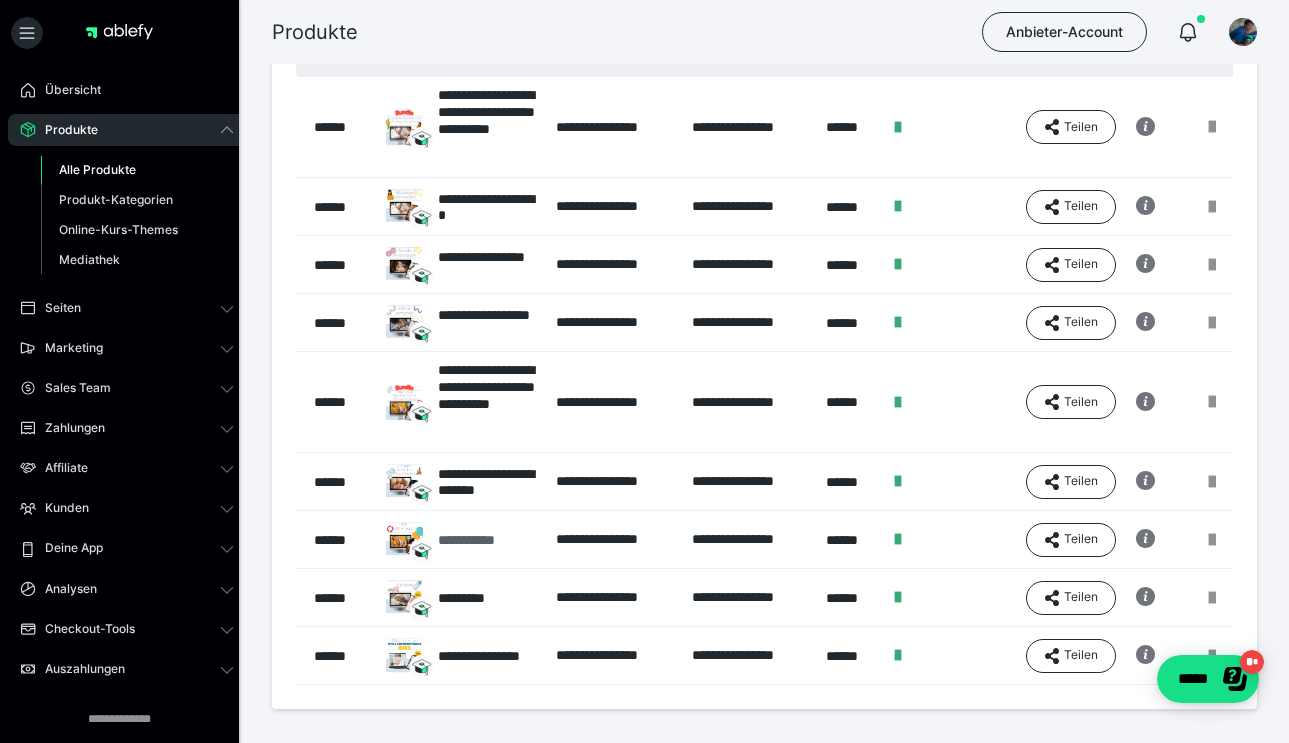 click on "**********" at bounding box center [484, 540] 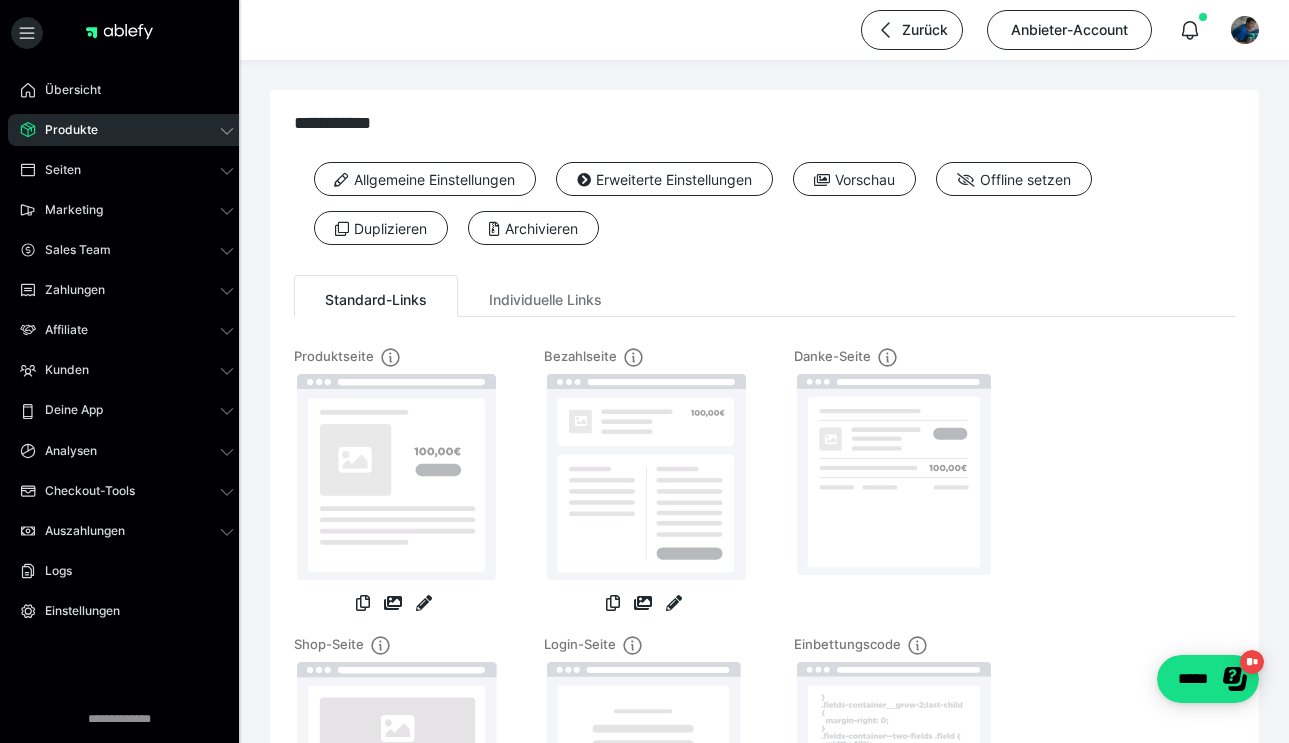 click on "Produkte" at bounding box center (127, 130) 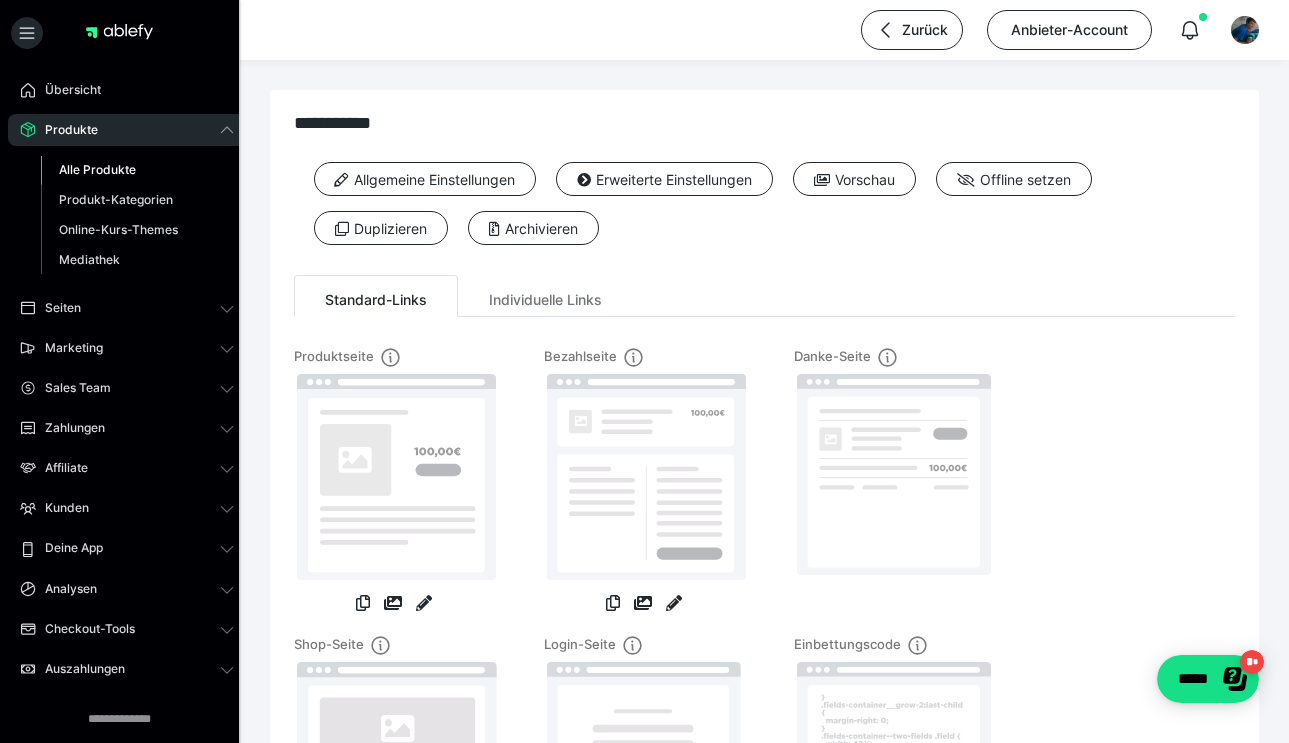click on "Alle Produkte" at bounding box center [97, 169] 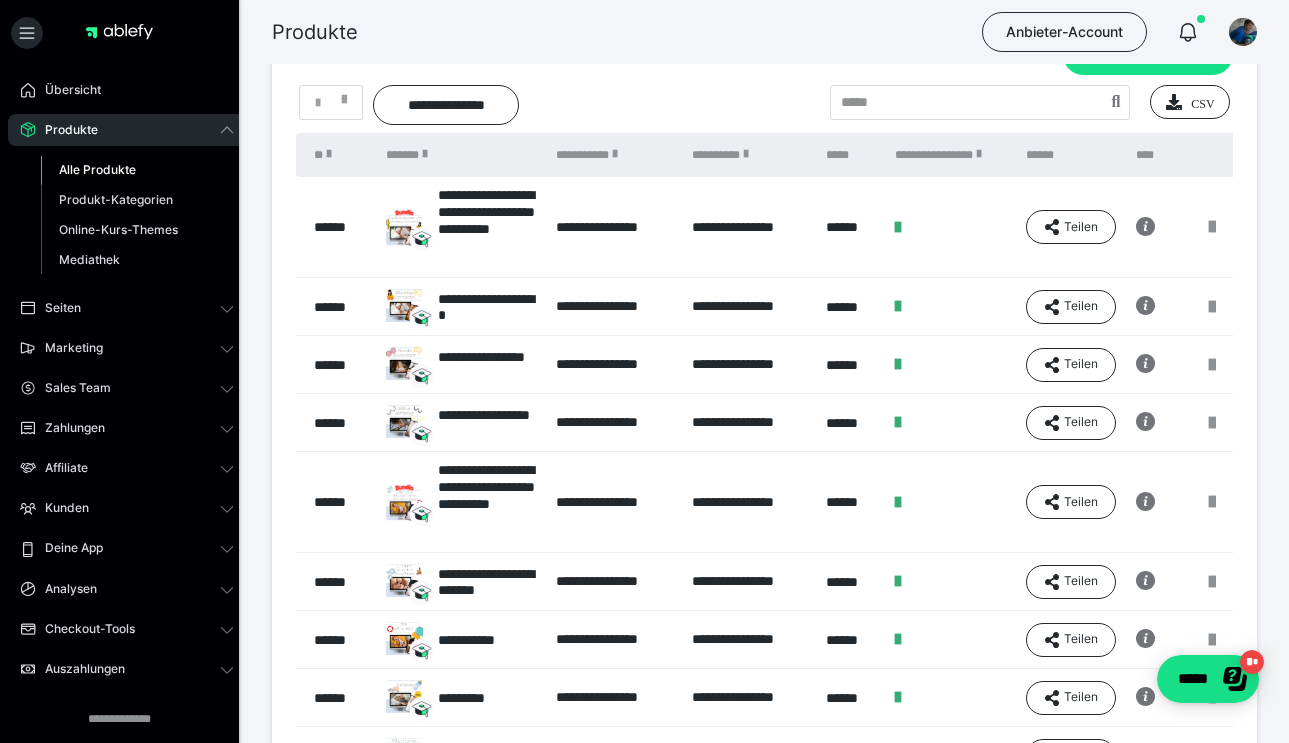 scroll, scrollTop: 133, scrollLeft: 0, axis: vertical 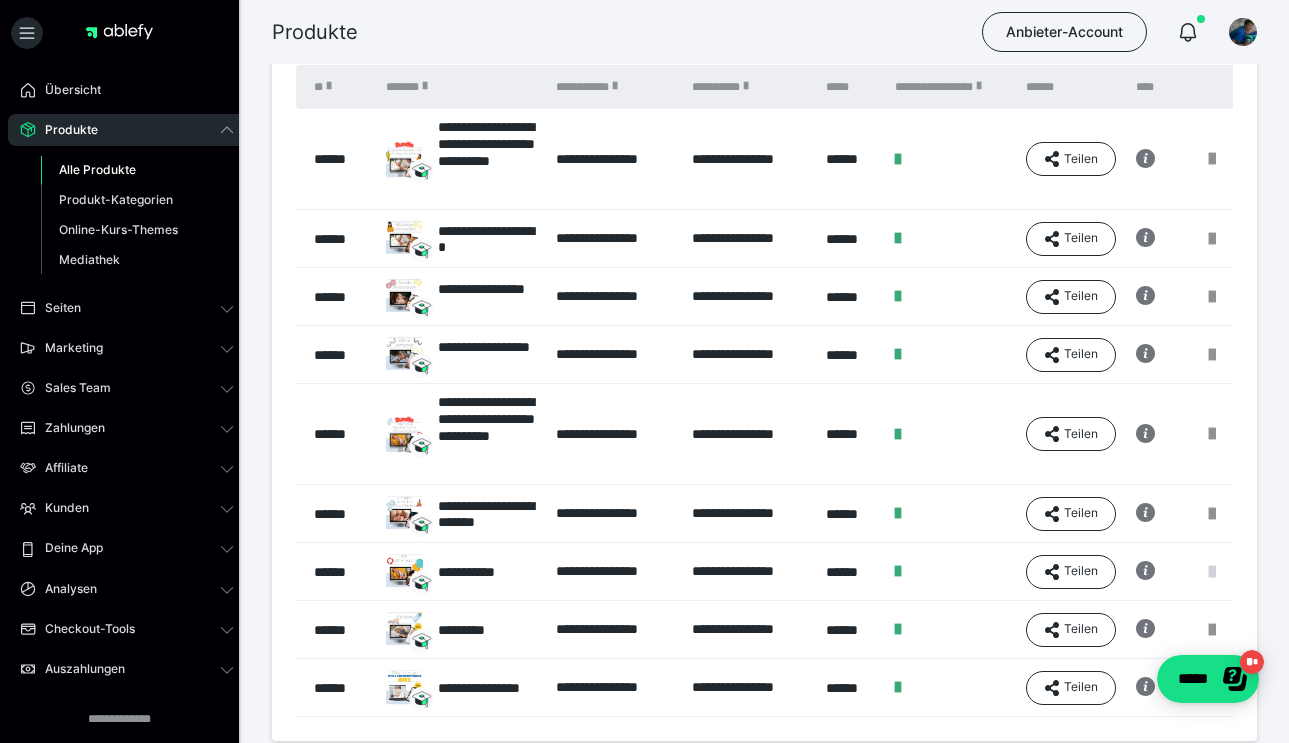 click at bounding box center (1212, 572) 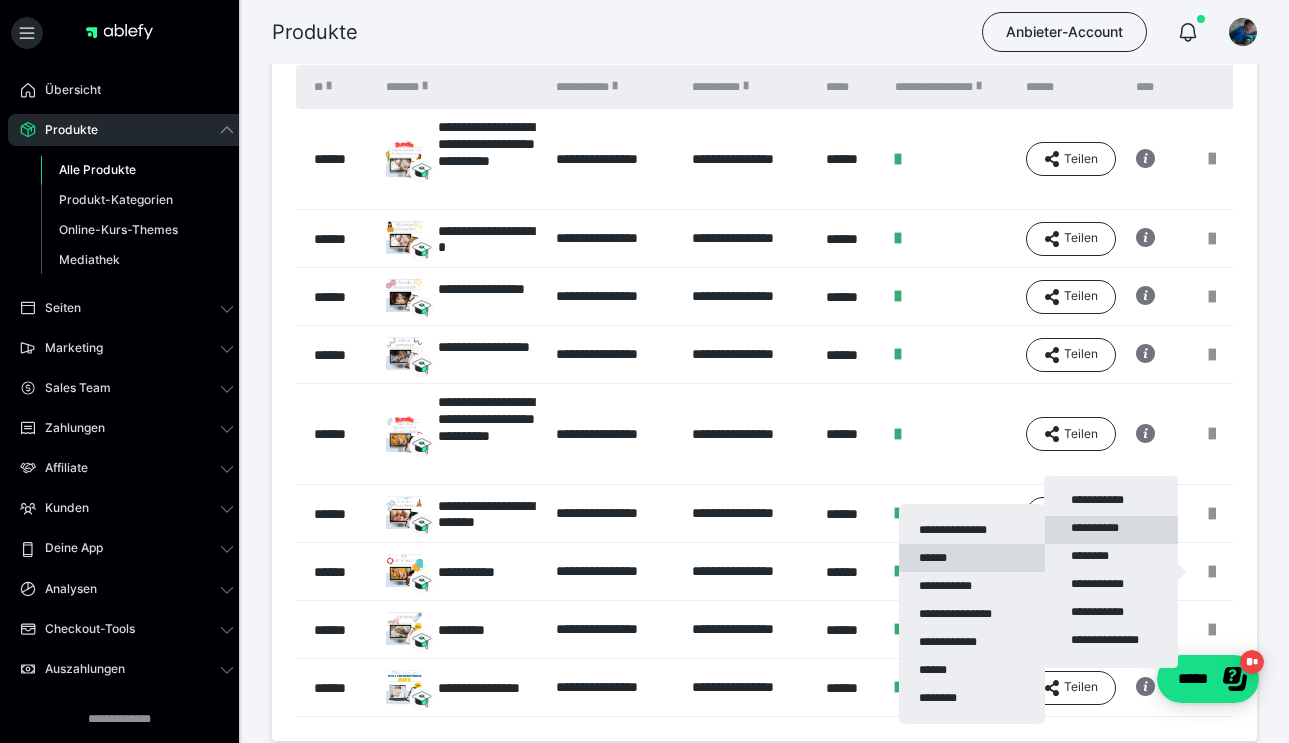 click on "******" at bounding box center [972, 558] 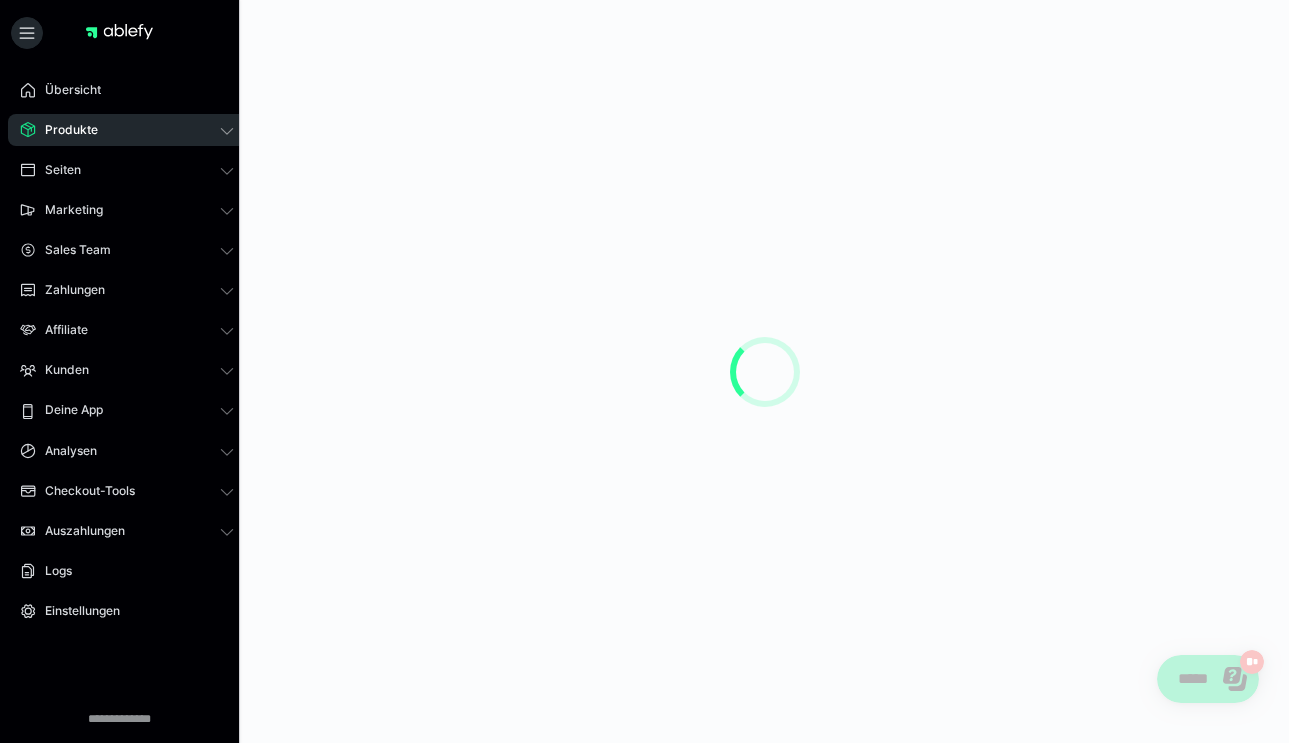 scroll, scrollTop: 0, scrollLeft: 0, axis: both 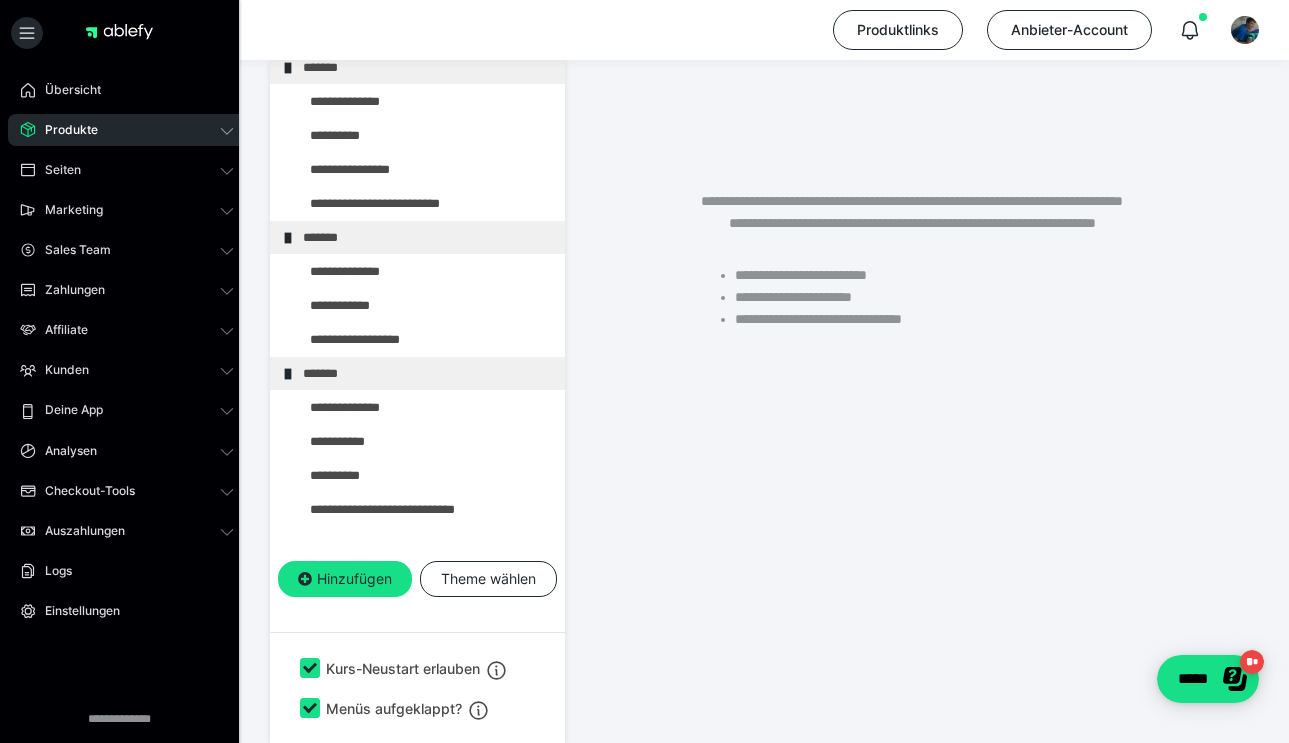 click on "Produkte" at bounding box center (127, 130) 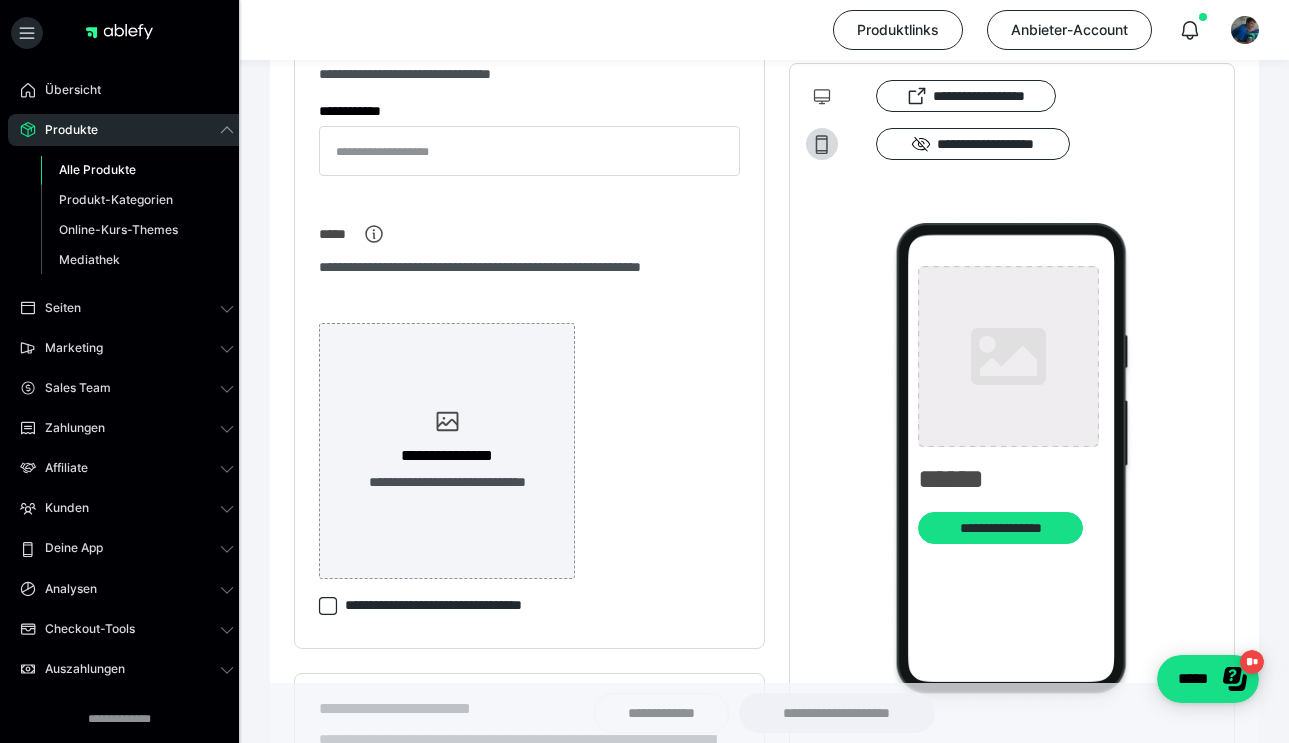 type on "**********" 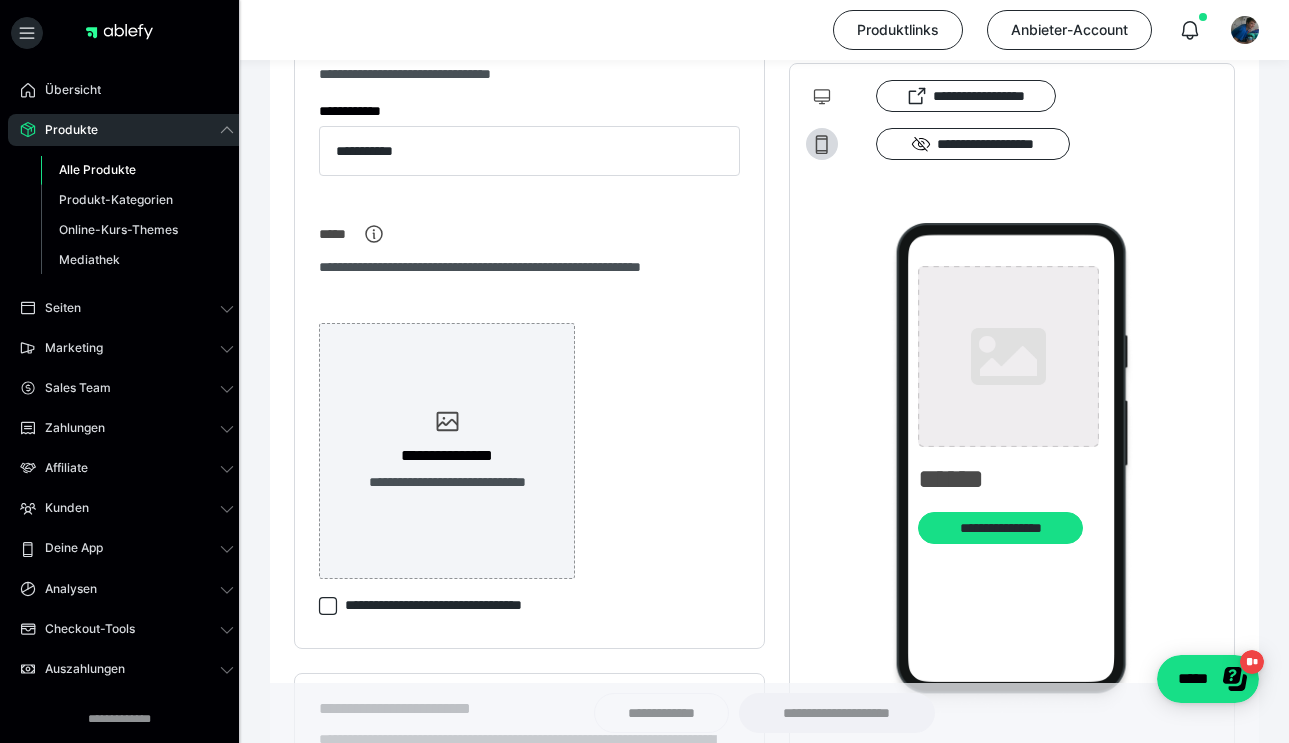 type on "**********" 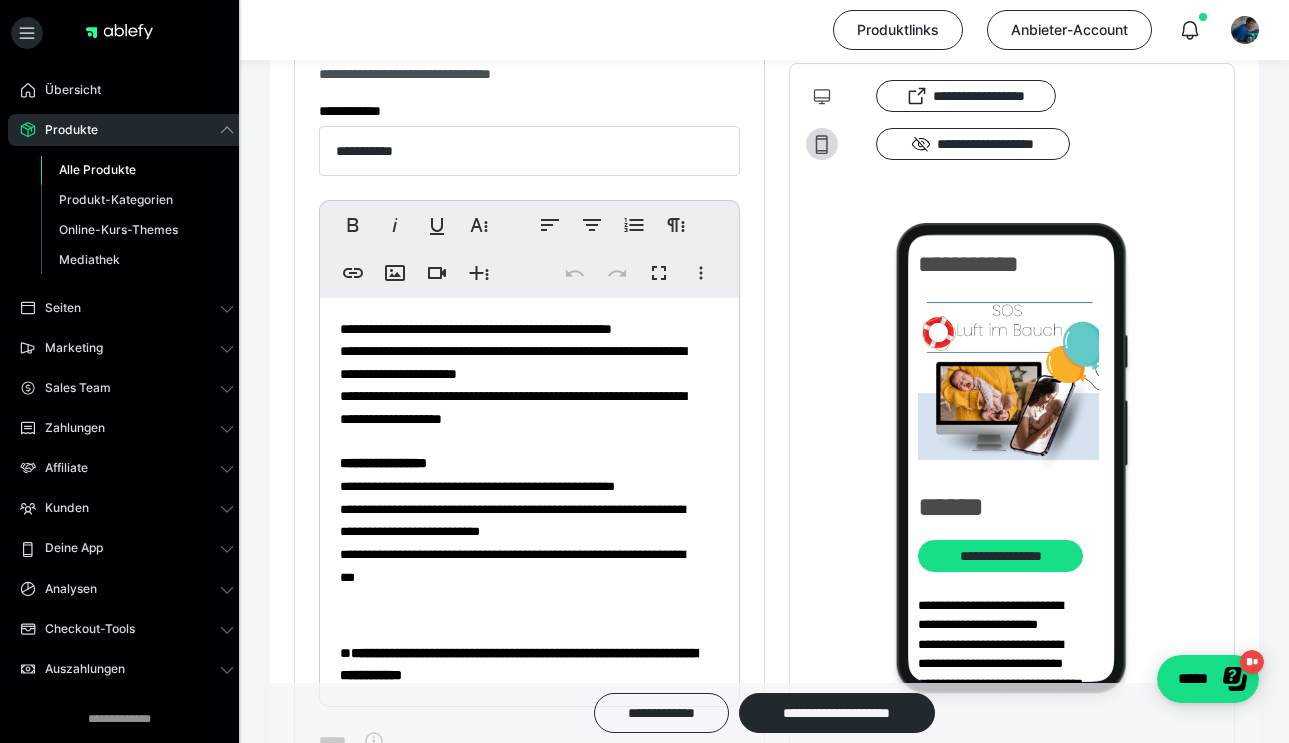 click on "Alle Produkte" at bounding box center (97, 169) 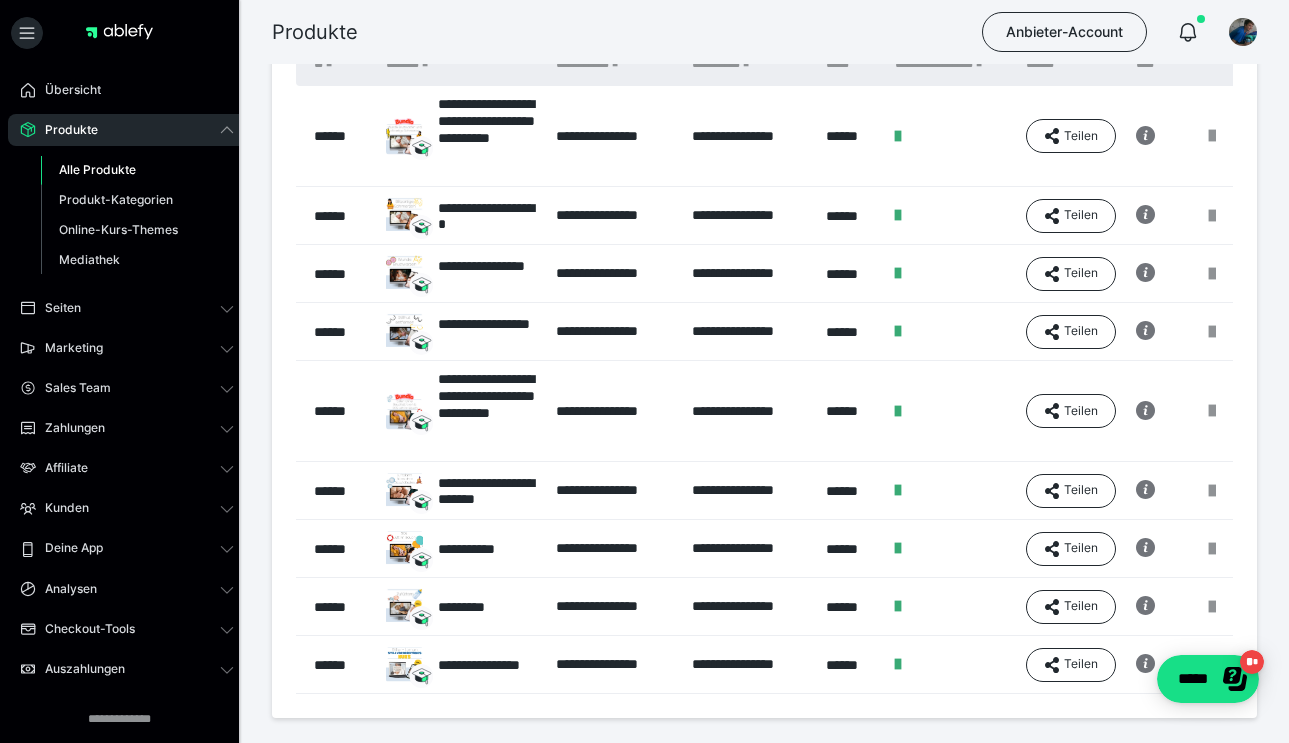scroll, scrollTop: 161, scrollLeft: 0, axis: vertical 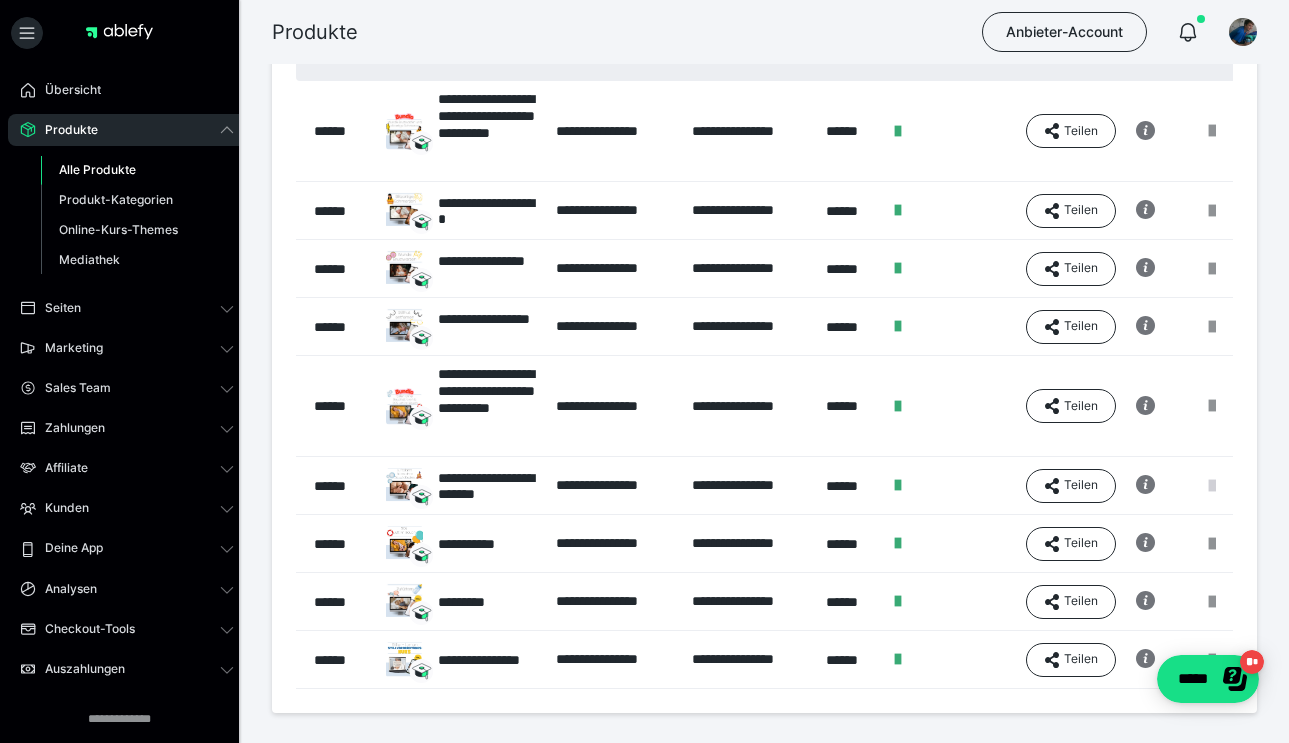 click at bounding box center (1212, 486) 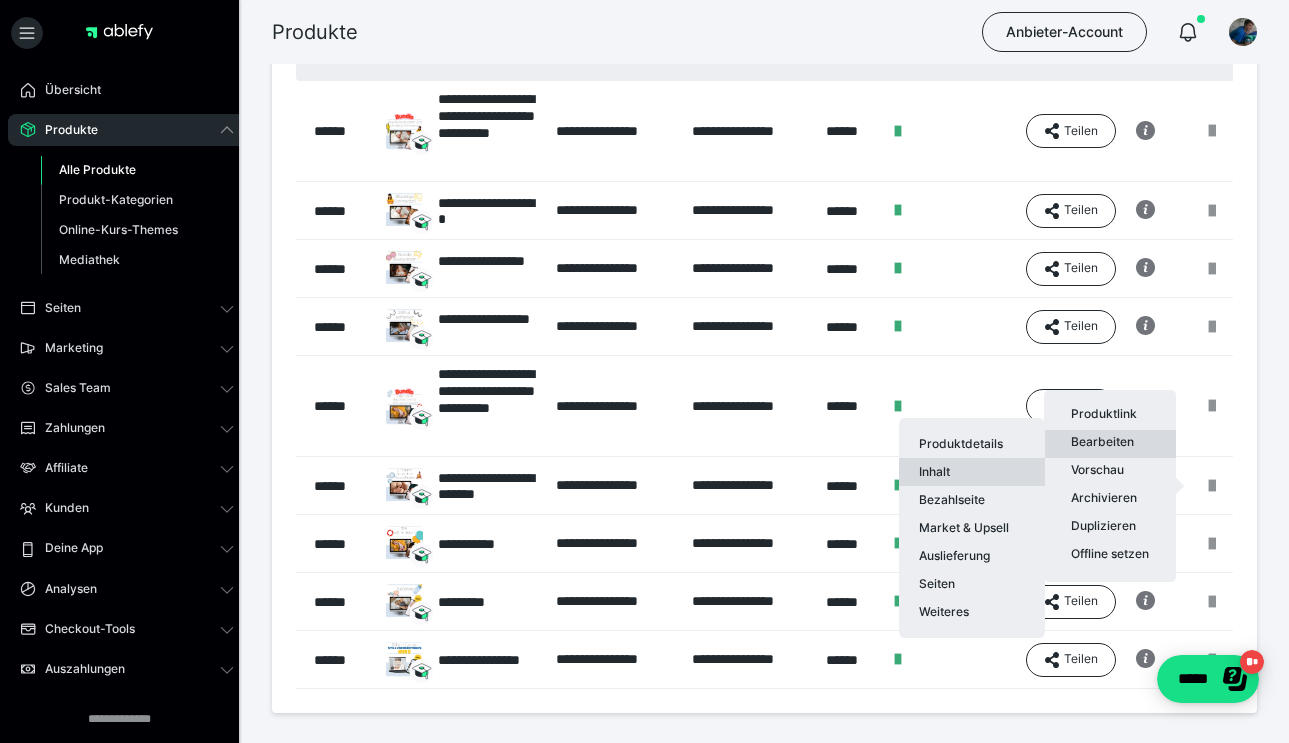click on "Inhalt" at bounding box center (972, 472) 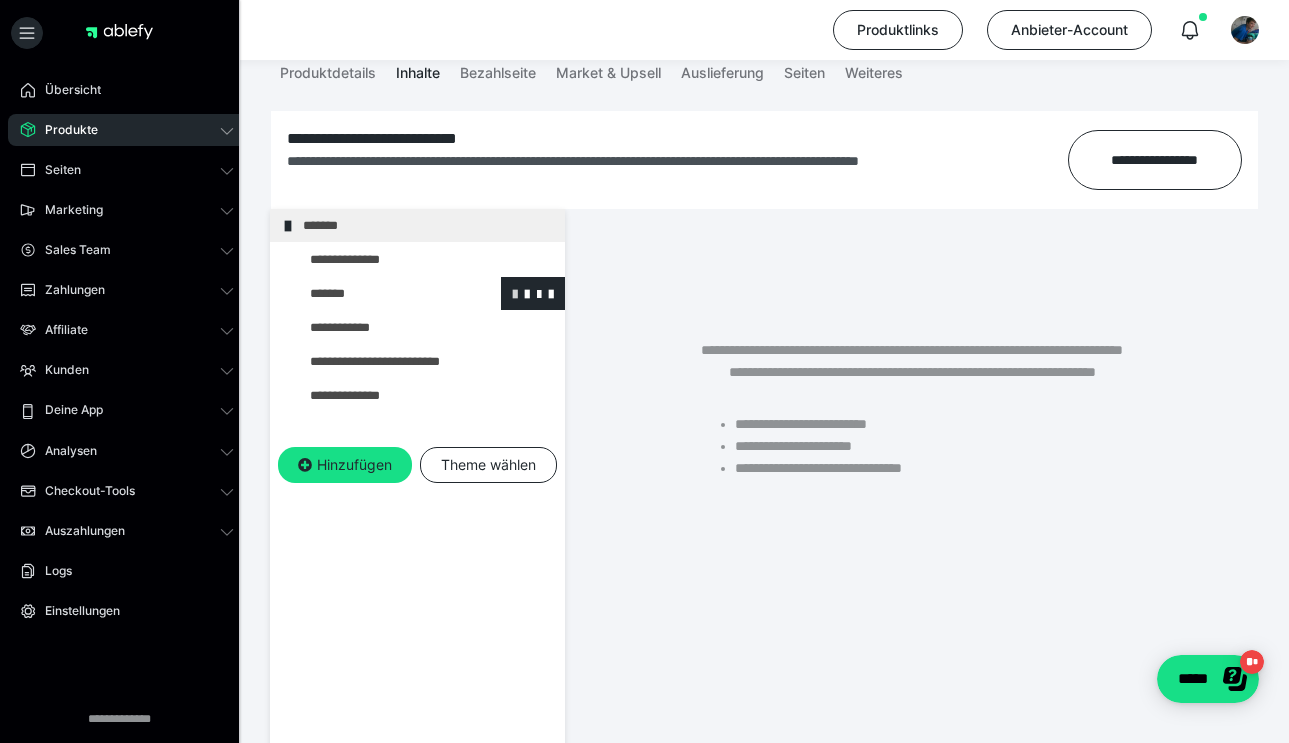 scroll, scrollTop: 266, scrollLeft: 0, axis: vertical 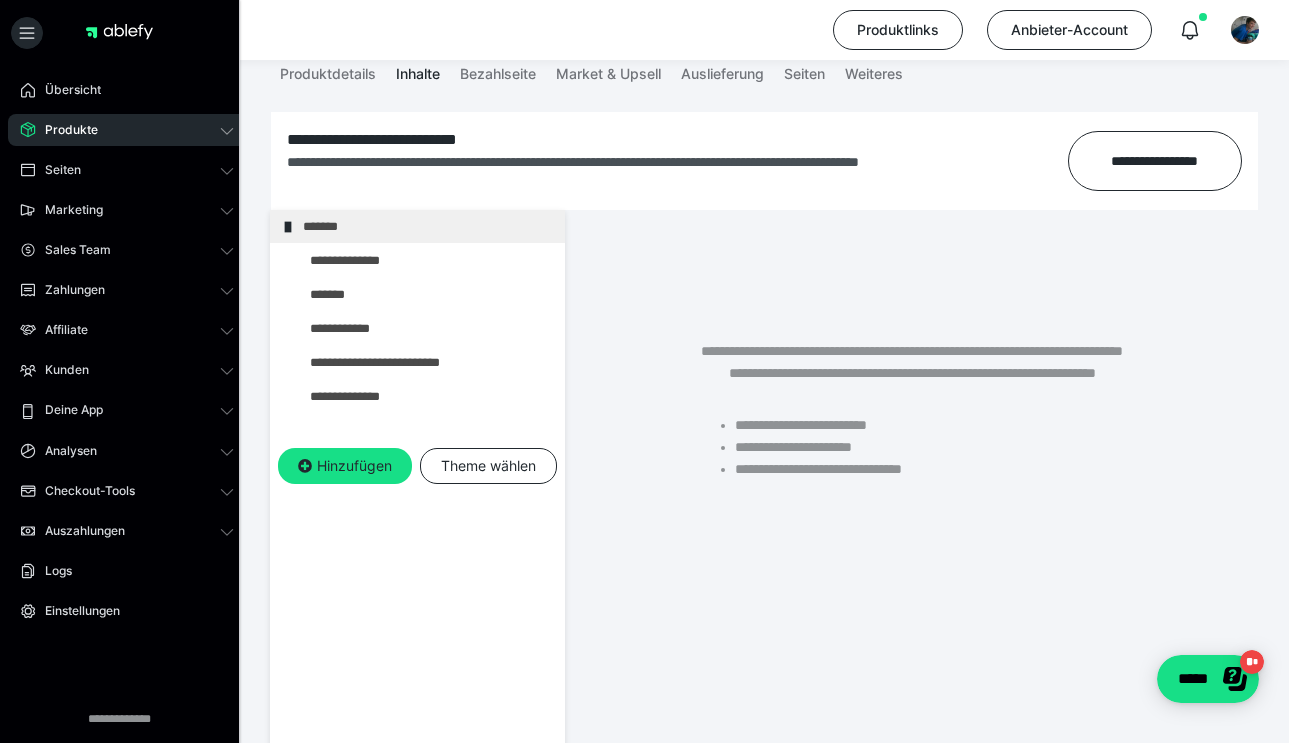 click on "Produkte" at bounding box center [127, 130] 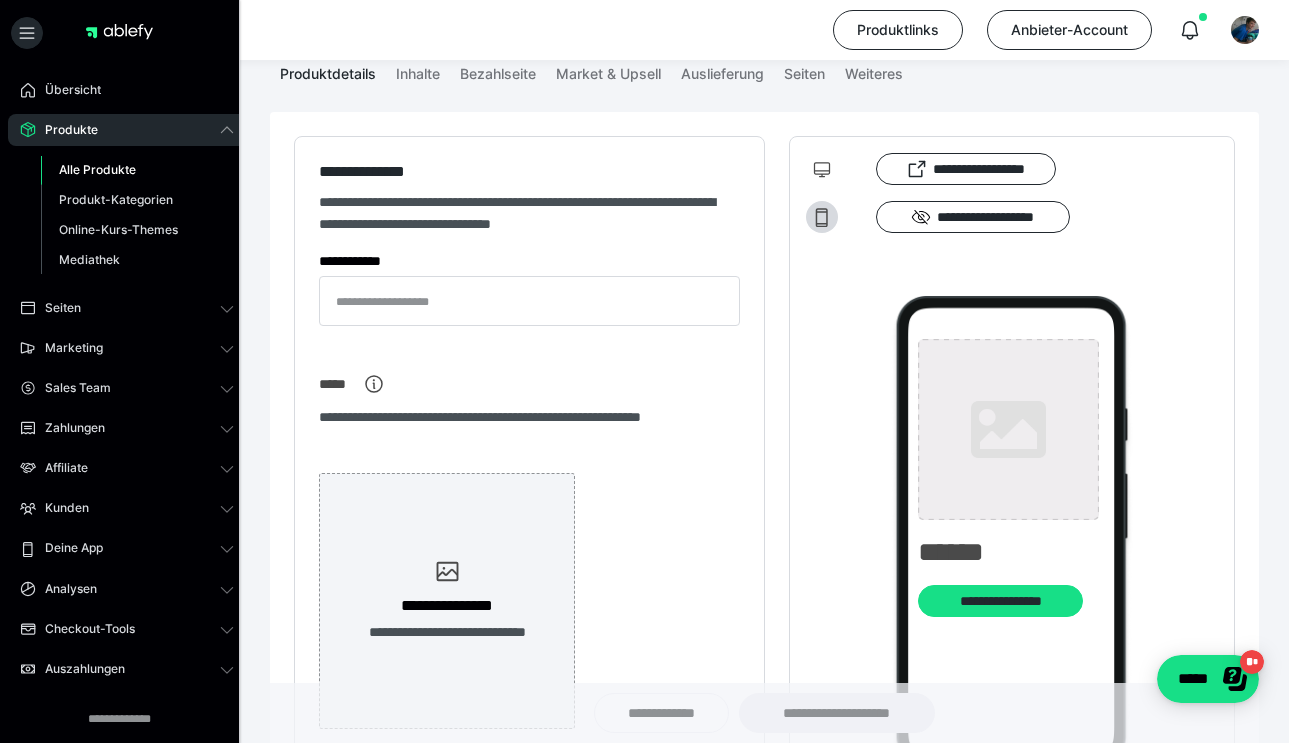 type on "**********" 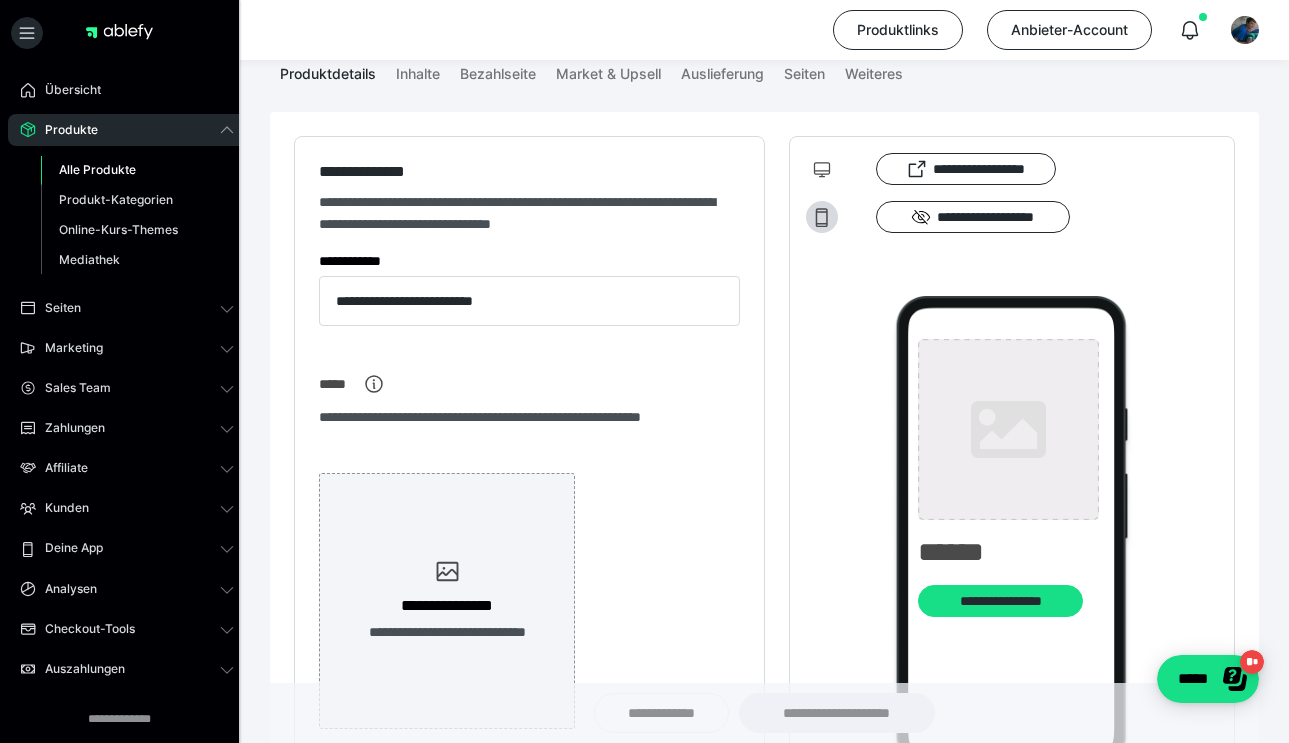 type on "**********" 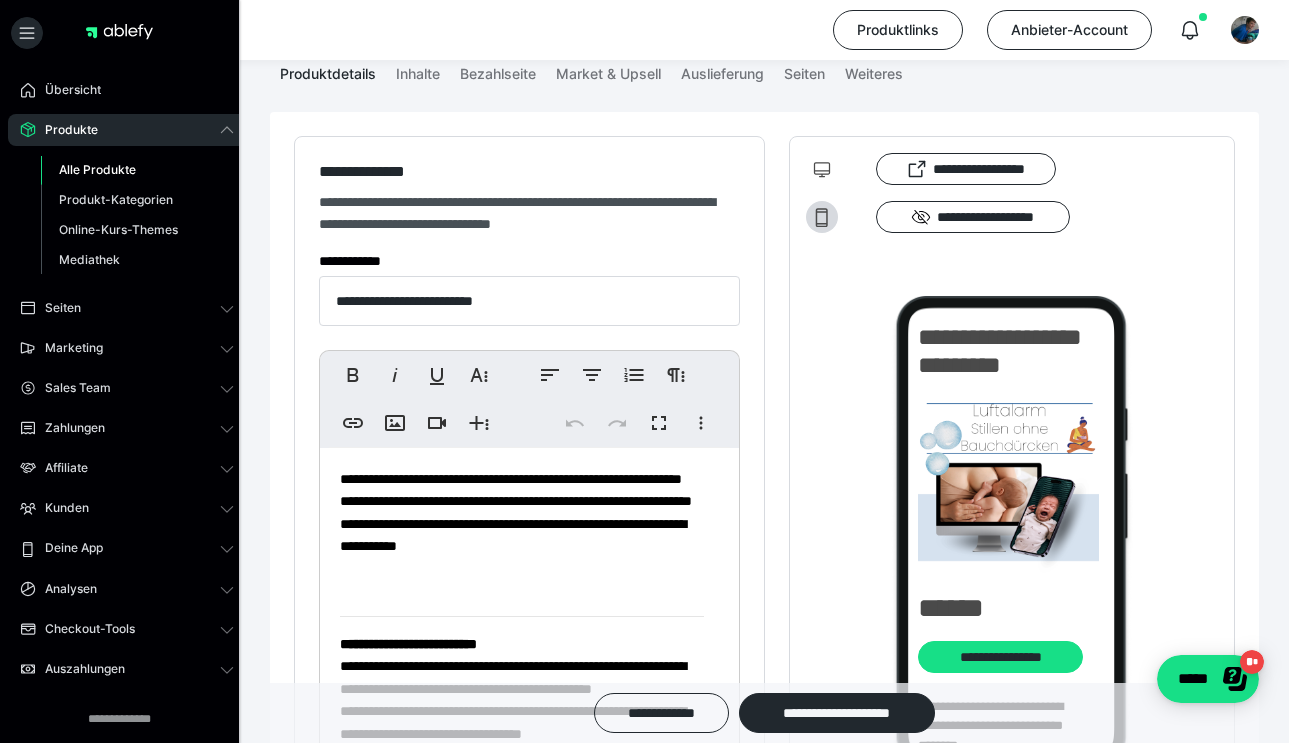 click on "Alle Produkte" at bounding box center (97, 169) 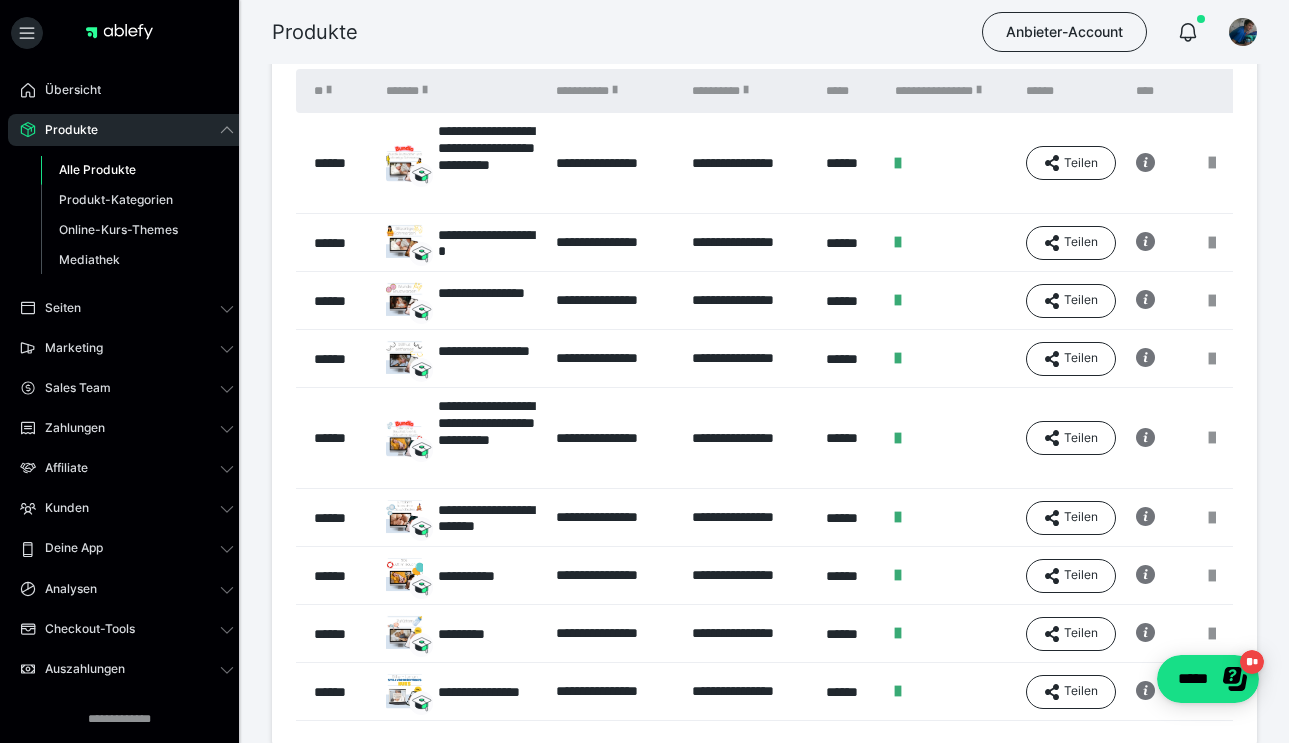 scroll, scrollTop: 138, scrollLeft: 0, axis: vertical 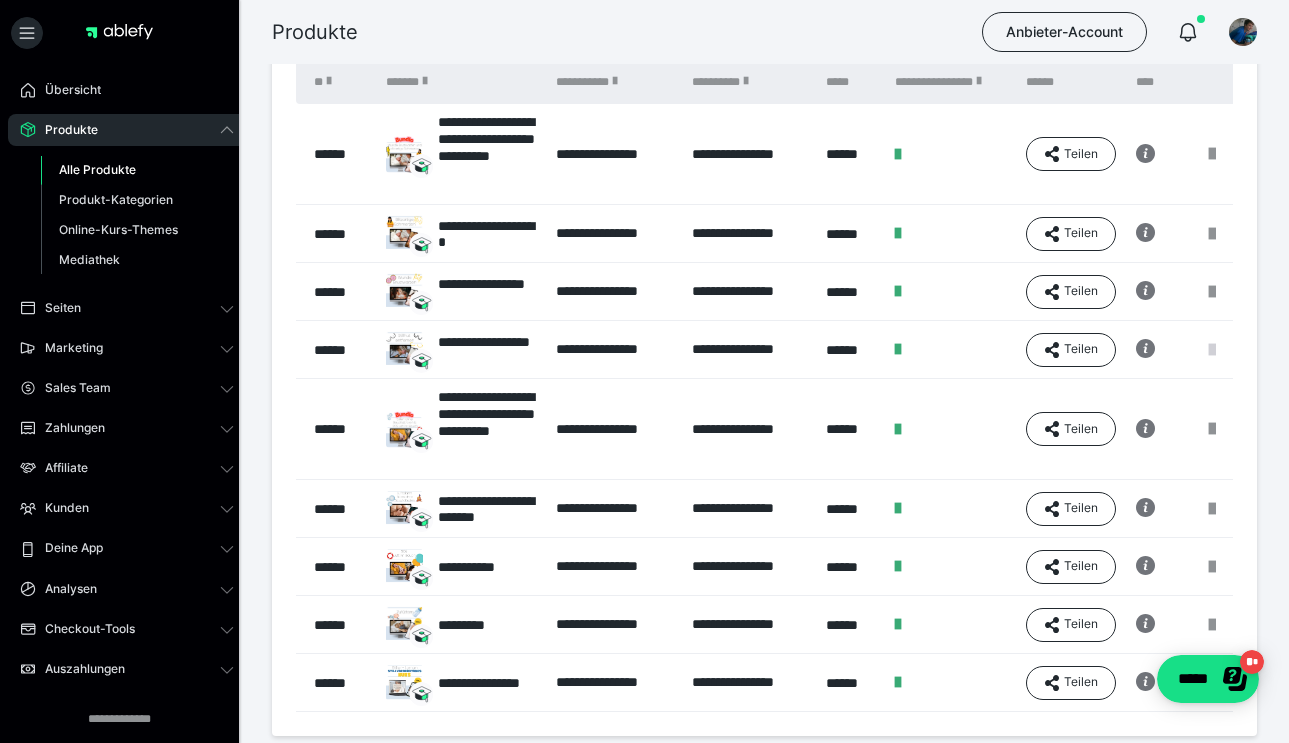 click at bounding box center [1212, 350] 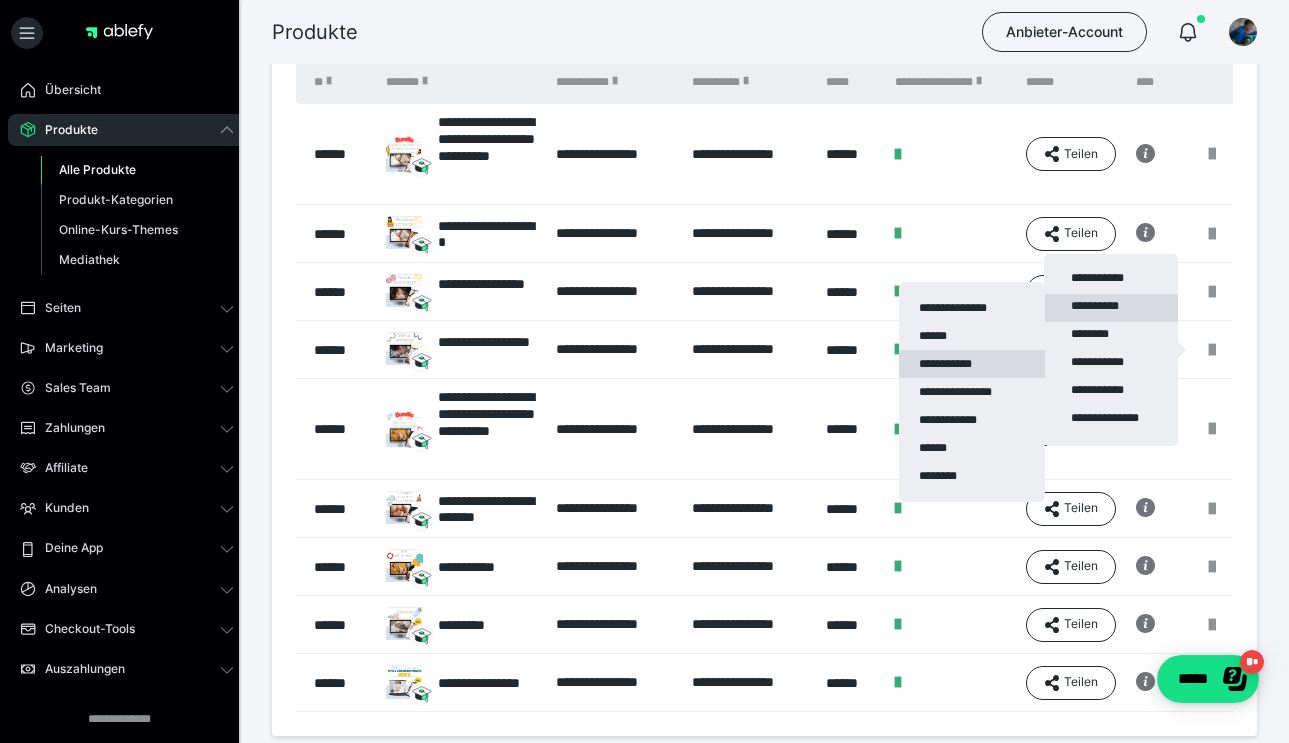 click on "**********" at bounding box center (972, 364) 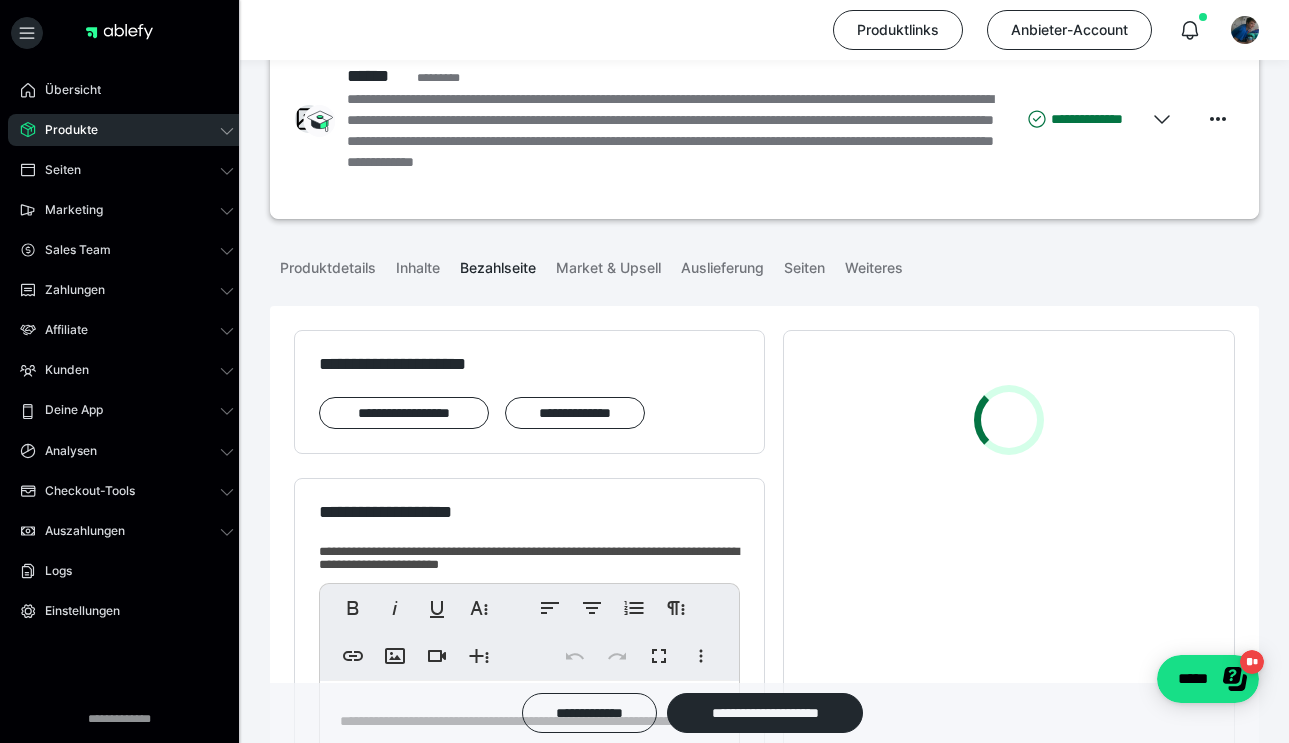 scroll, scrollTop: 71, scrollLeft: 0, axis: vertical 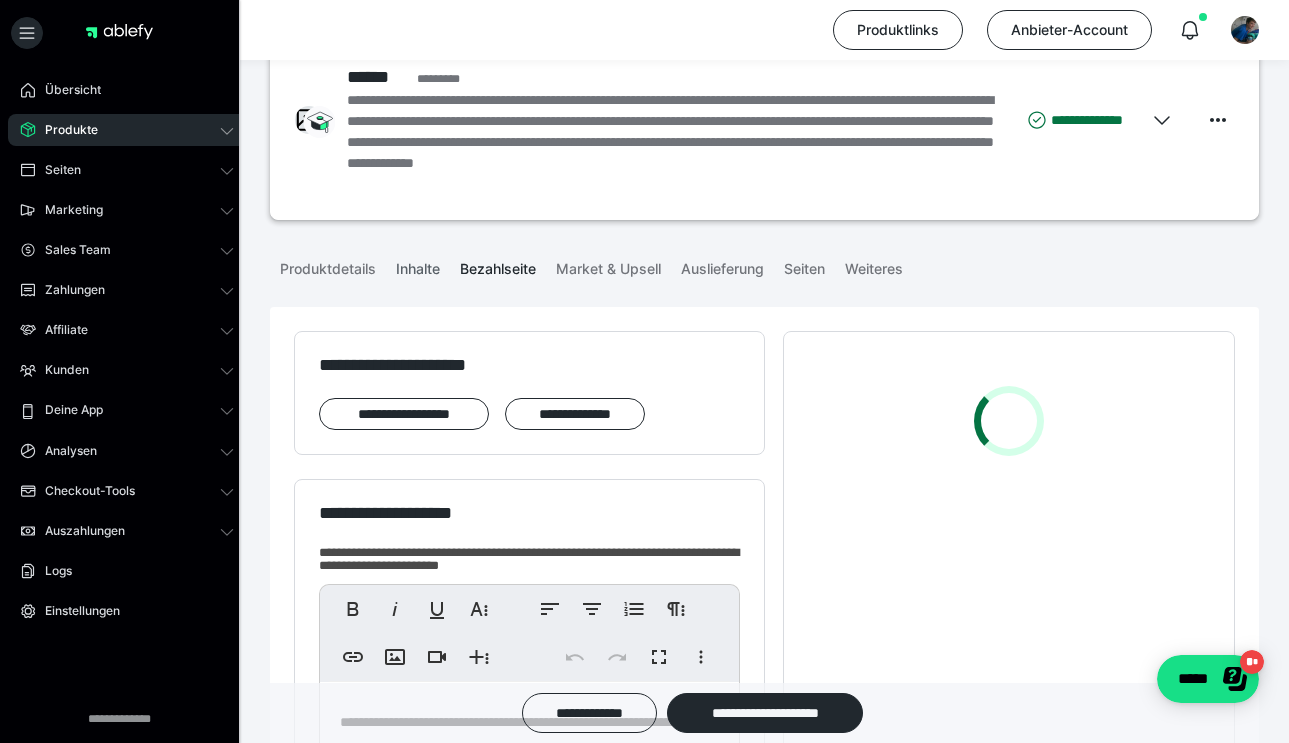 click on "Inhalte" at bounding box center (418, 265) 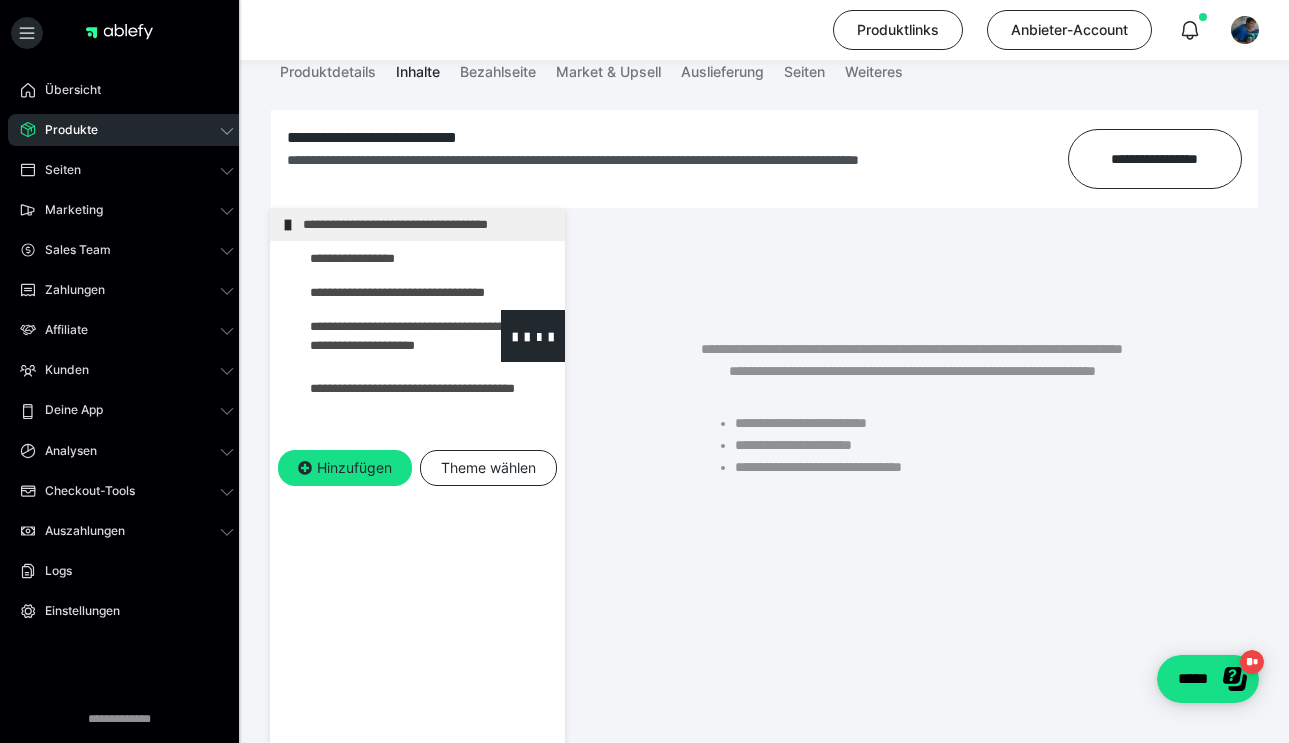 scroll, scrollTop: 177, scrollLeft: 0, axis: vertical 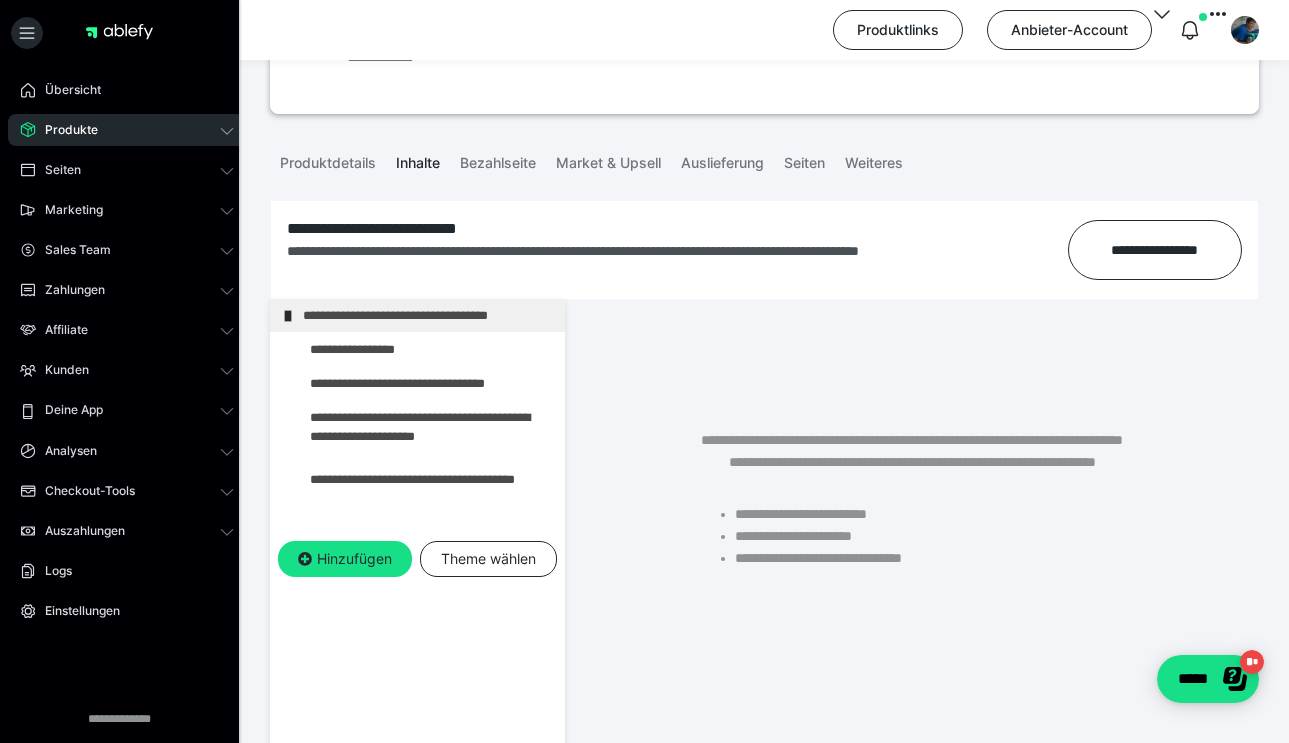 click on "Produkte" at bounding box center (64, 130) 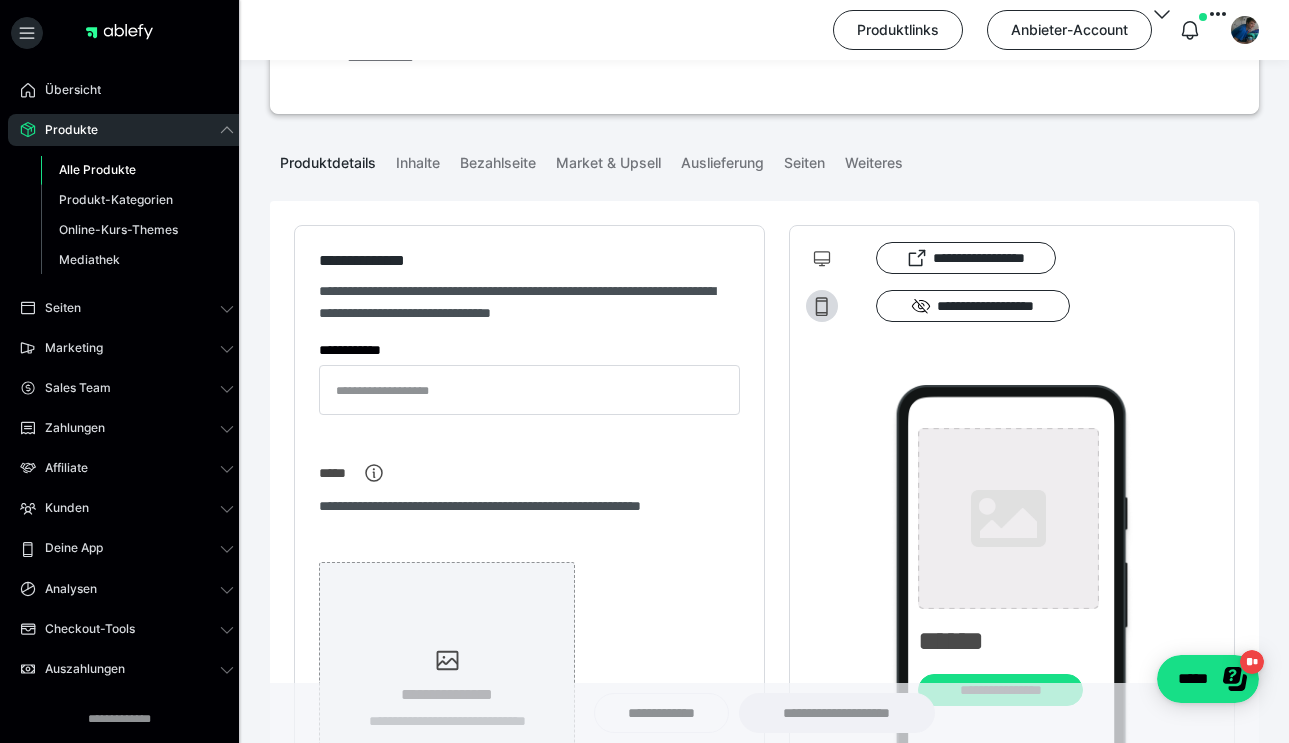 type on "**********" 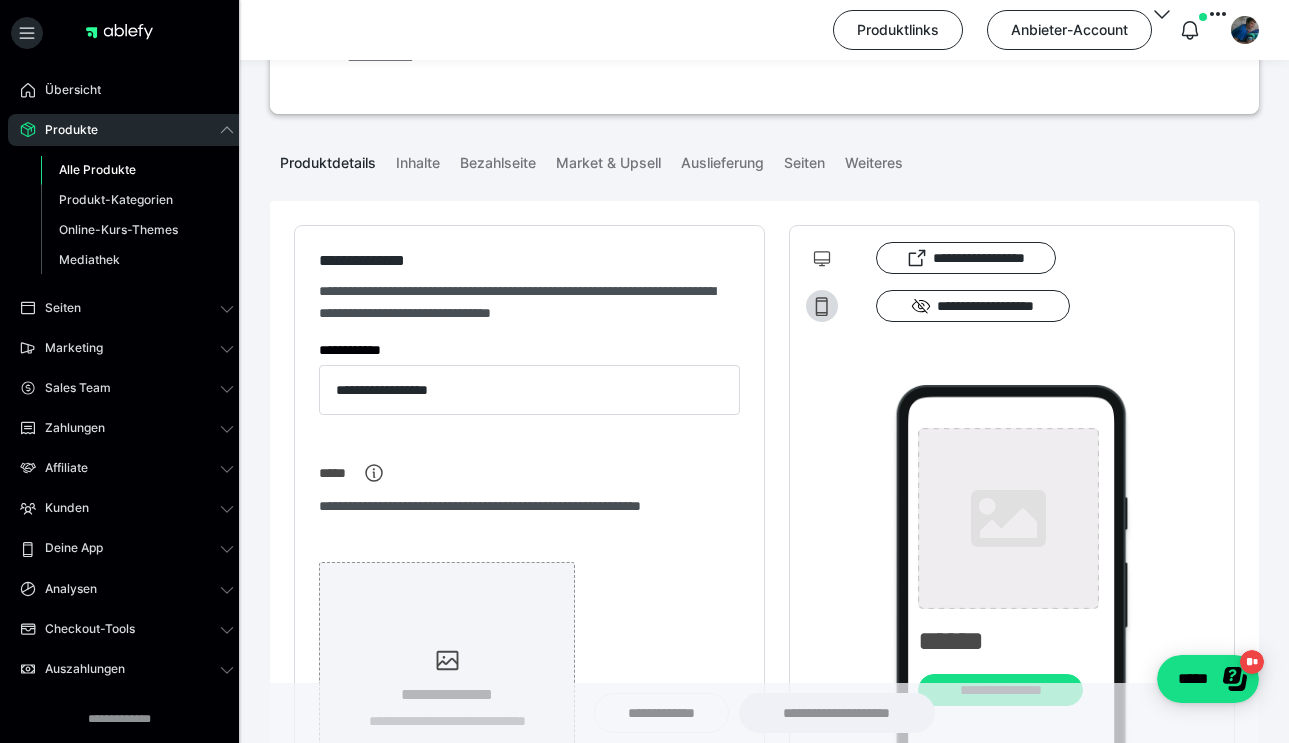 type on "**********" 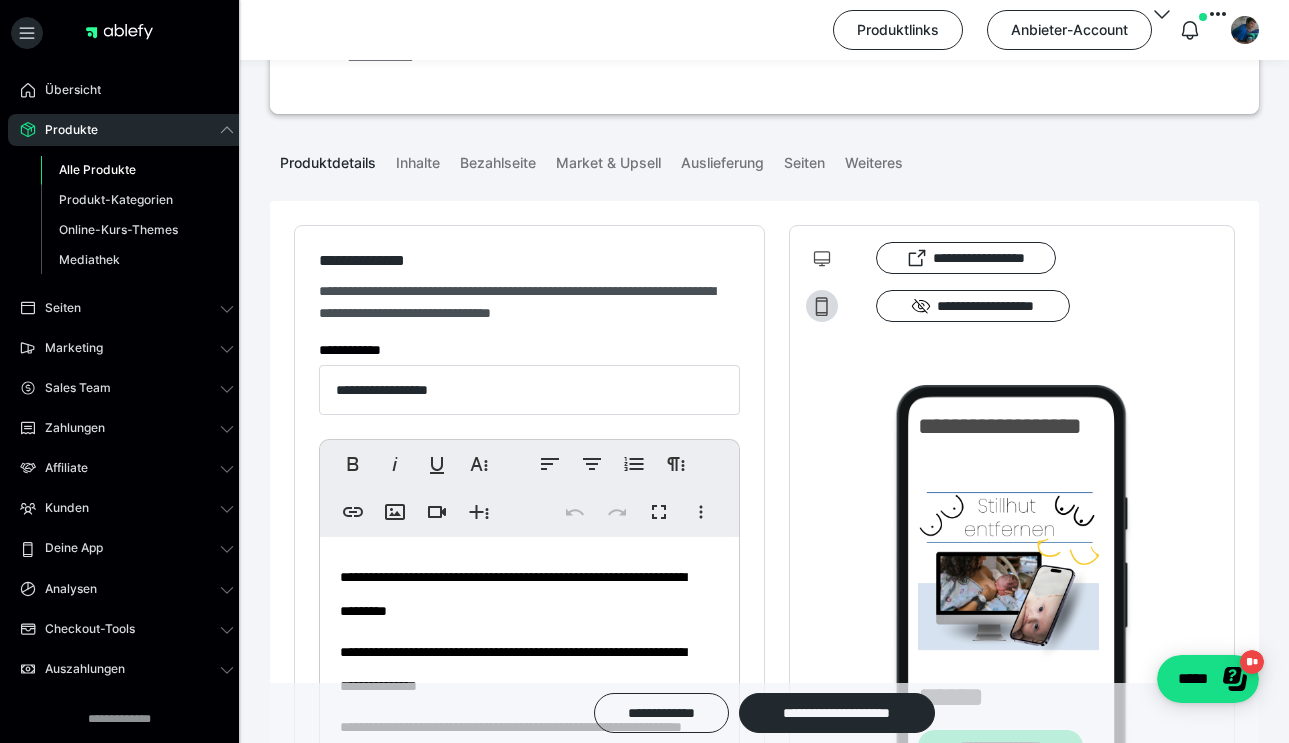 click on "Alle Produkte" at bounding box center (97, 169) 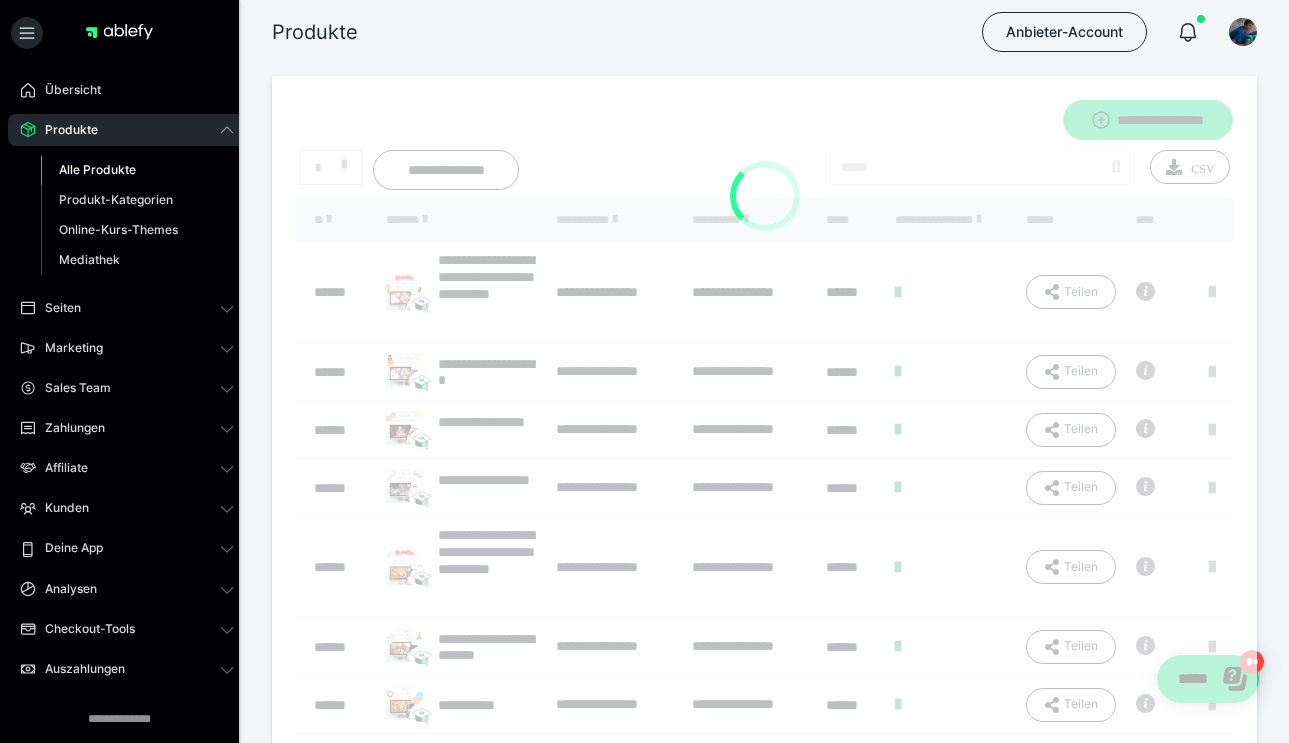 scroll, scrollTop: 10, scrollLeft: 0, axis: vertical 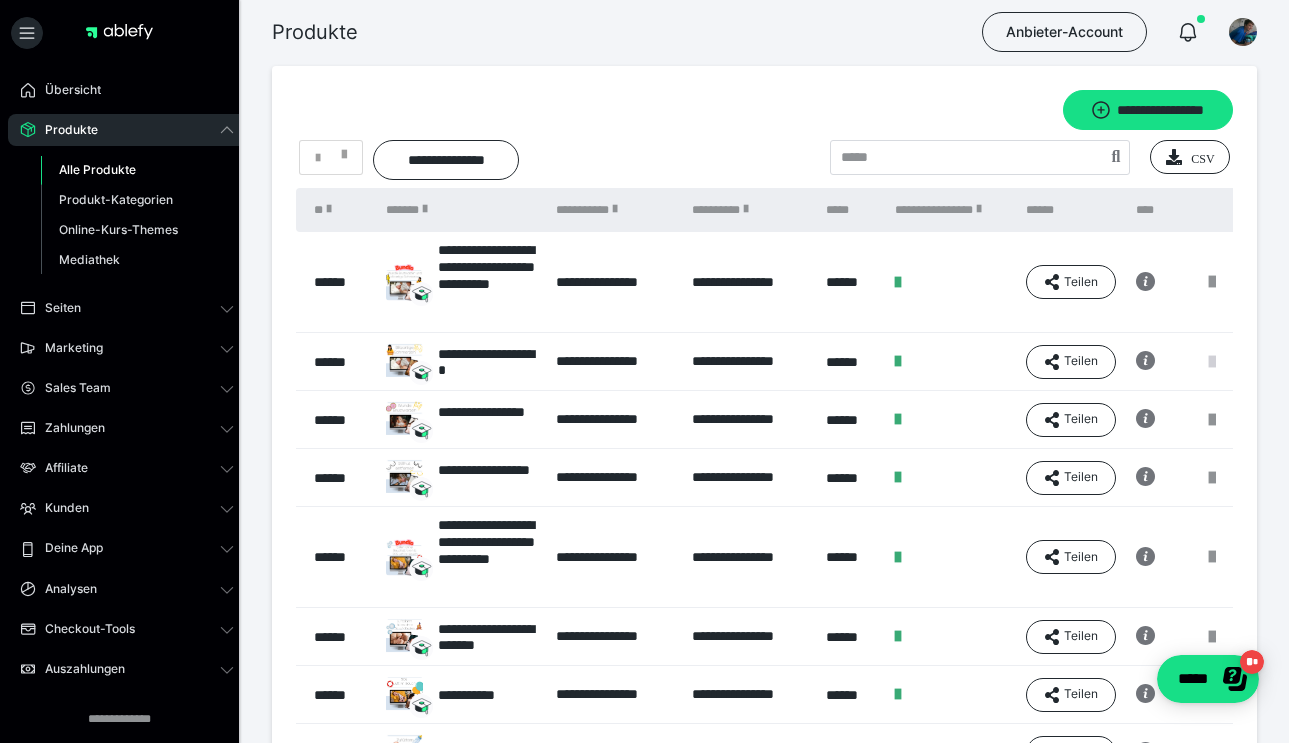 click at bounding box center (1212, 362) 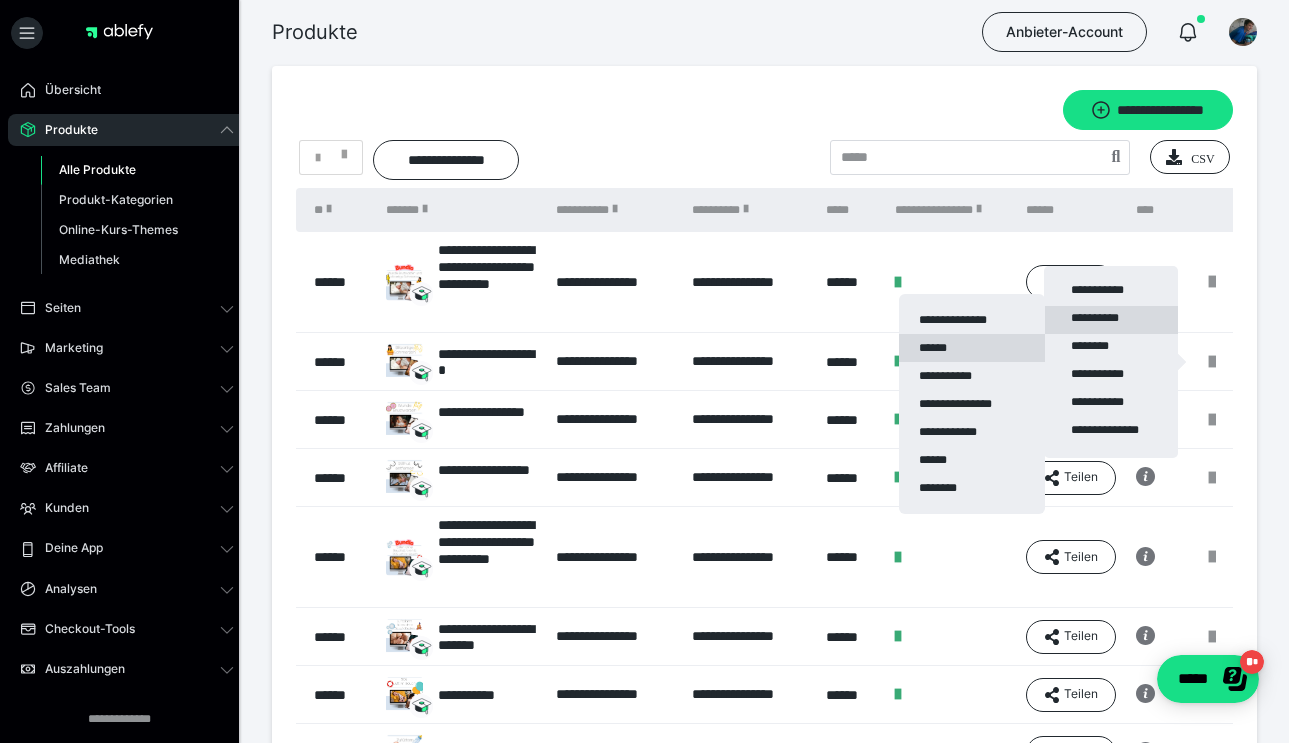 click on "******" at bounding box center [972, 348] 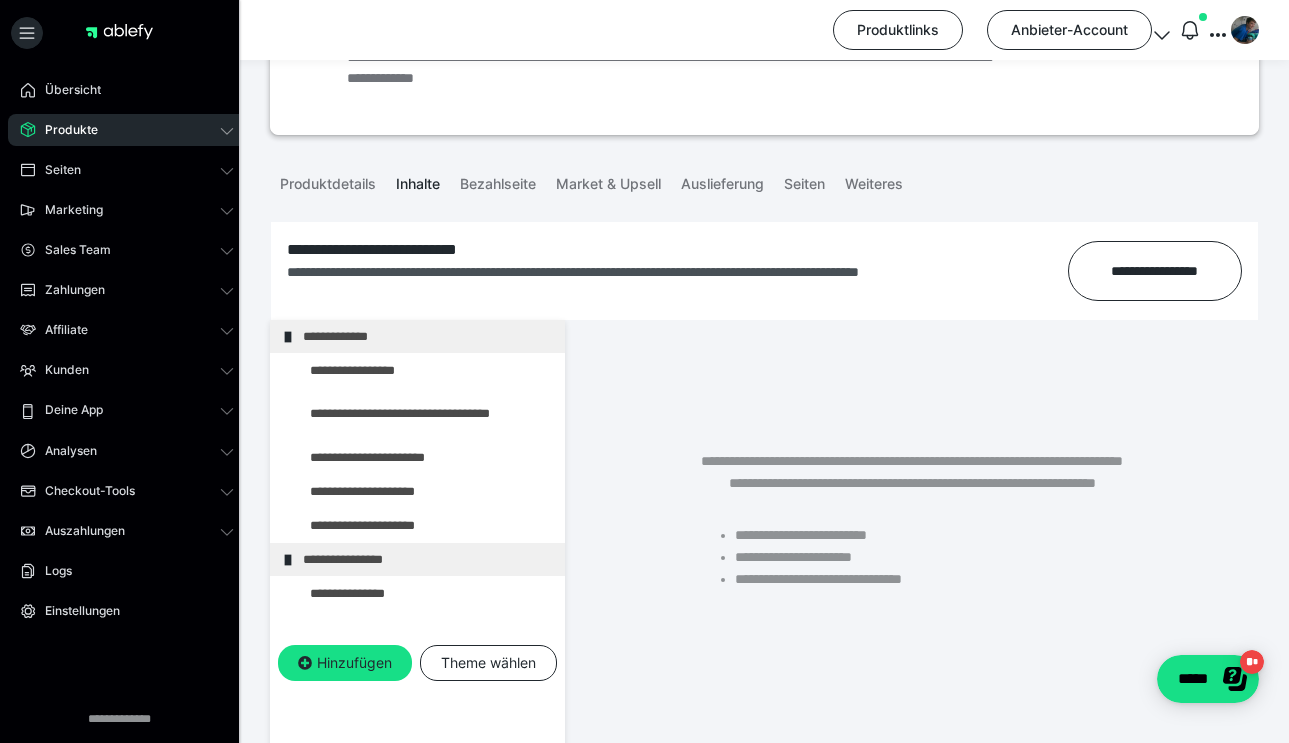 scroll, scrollTop: 298, scrollLeft: 0, axis: vertical 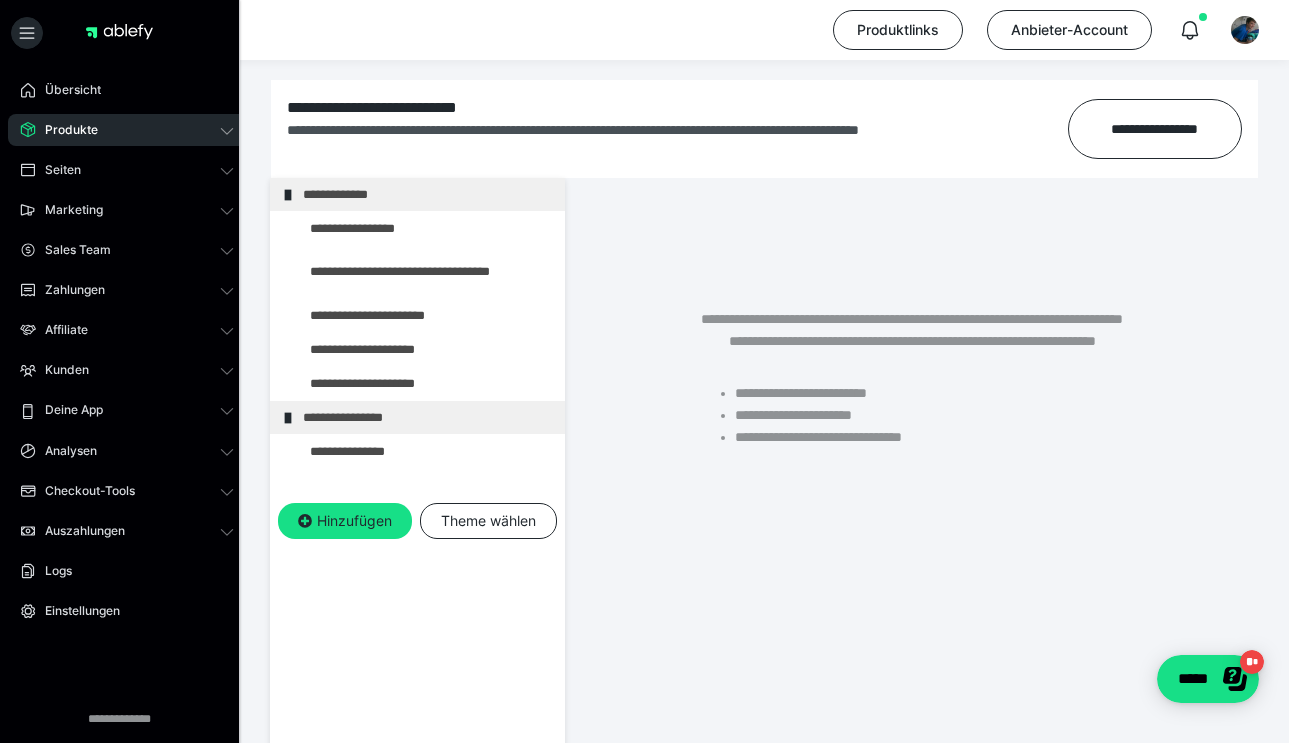 click on "Produkte" at bounding box center (127, 130) 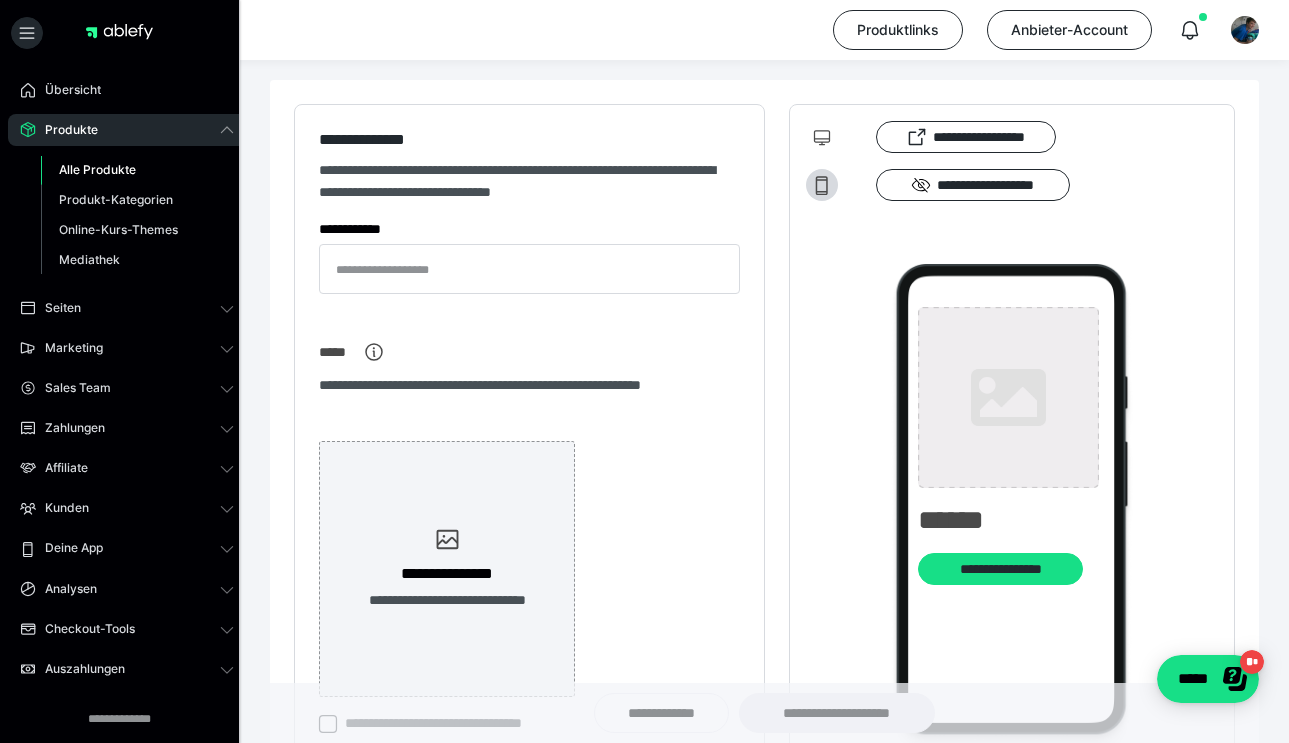 type on "**********" 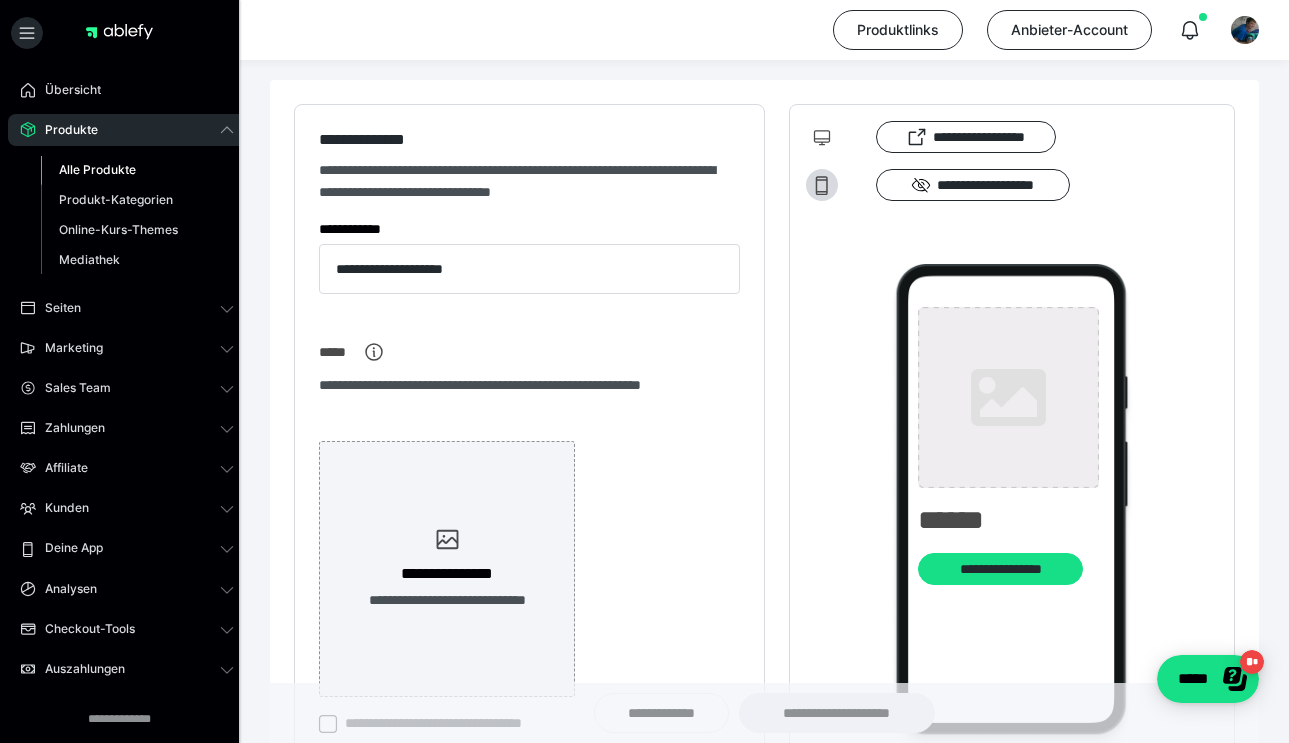 type on "**********" 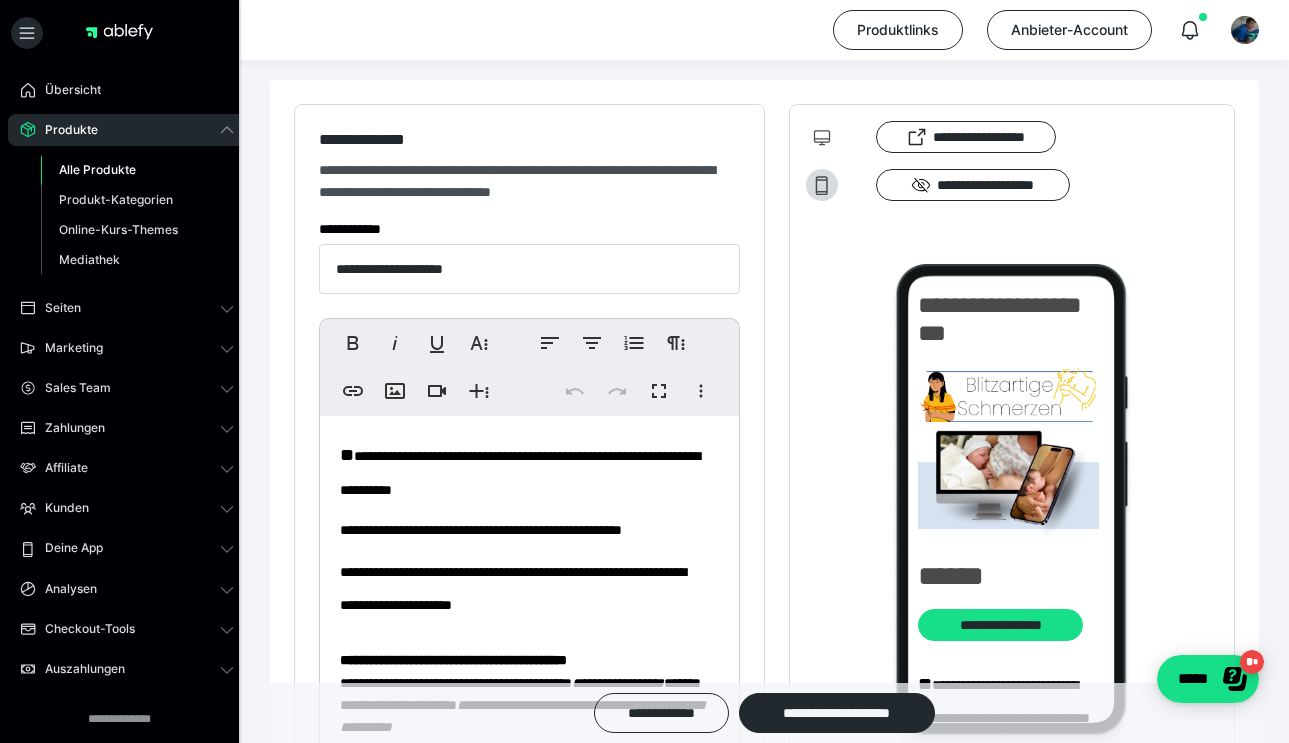 click on "Alle Produkte" at bounding box center (97, 169) 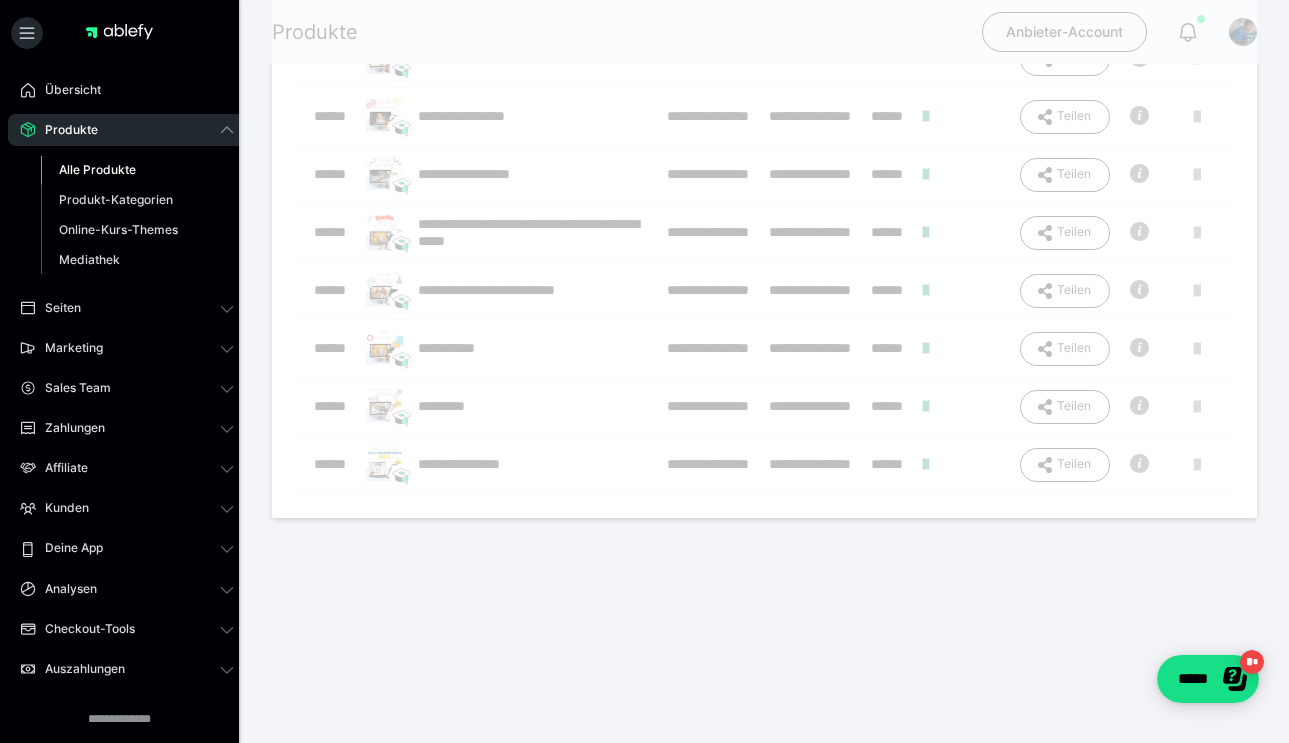 scroll, scrollTop: 0, scrollLeft: 0, axis: both 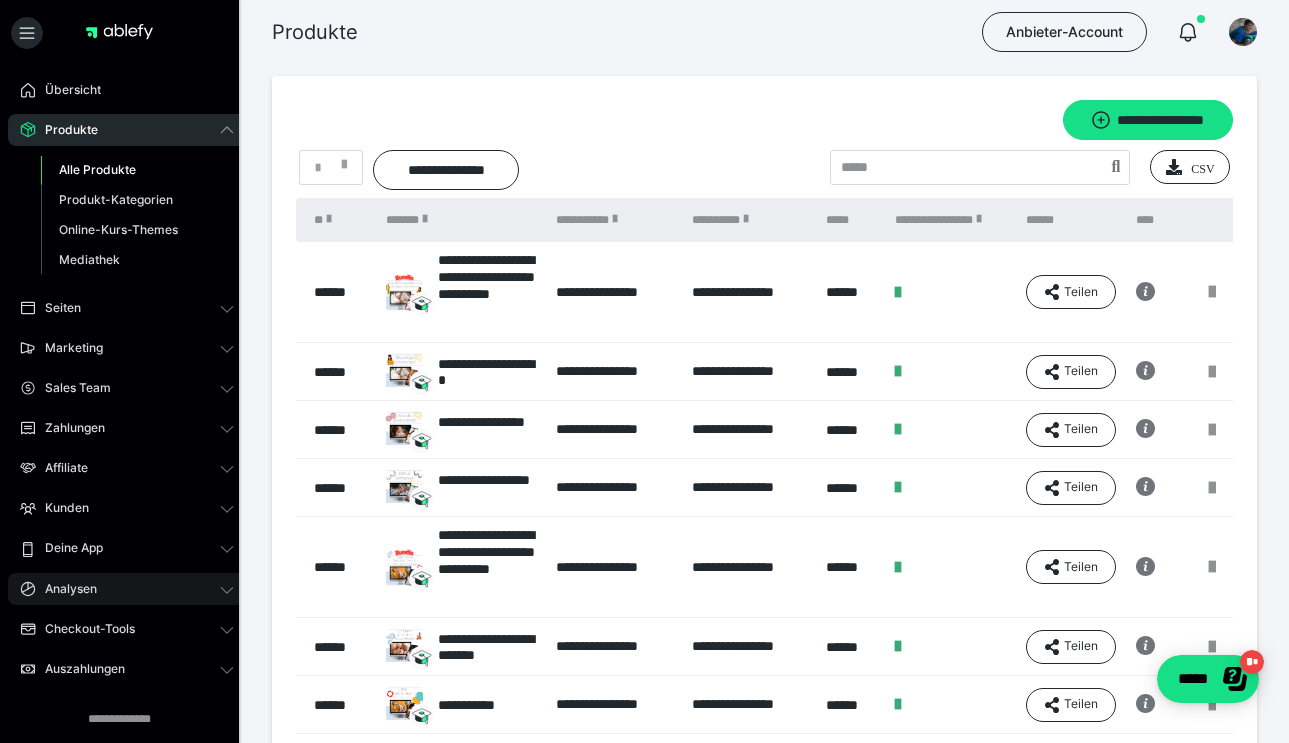 click on "Analysen" at bounding box center [127, 589] 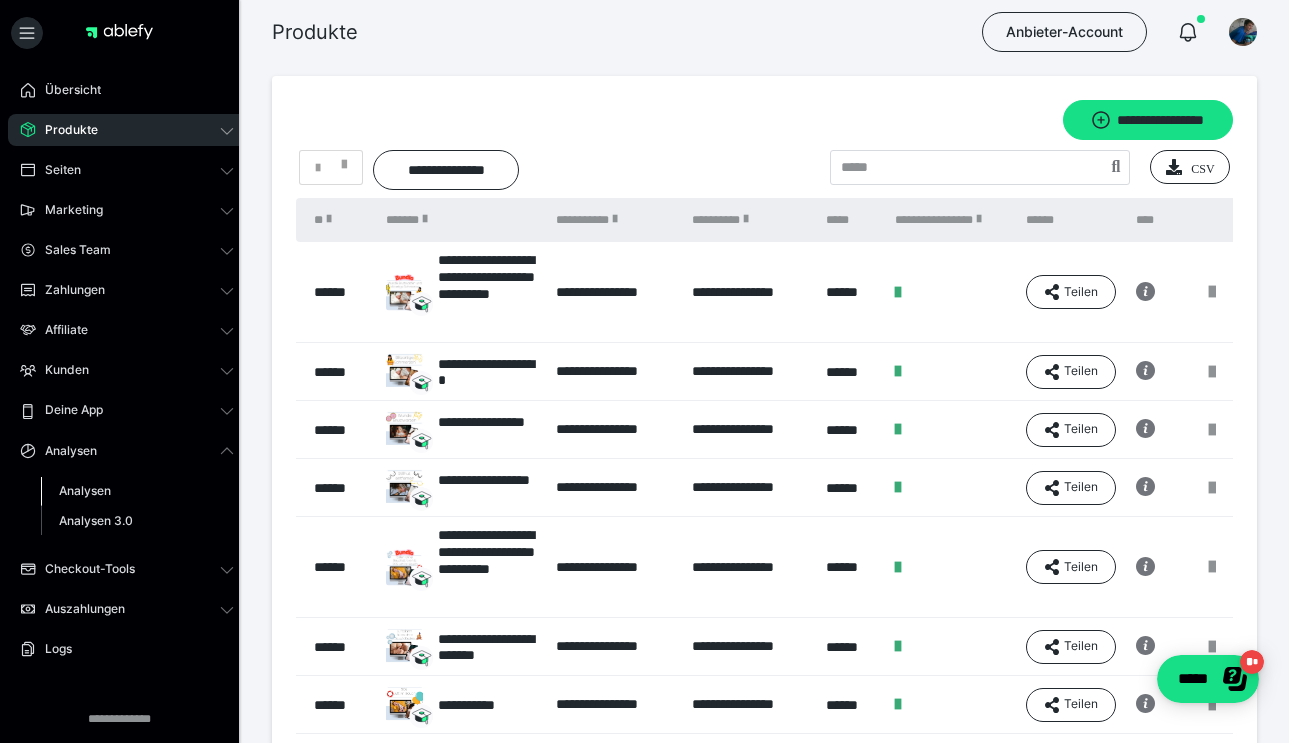 click on "Analysen" at bounding box center [137, 491] 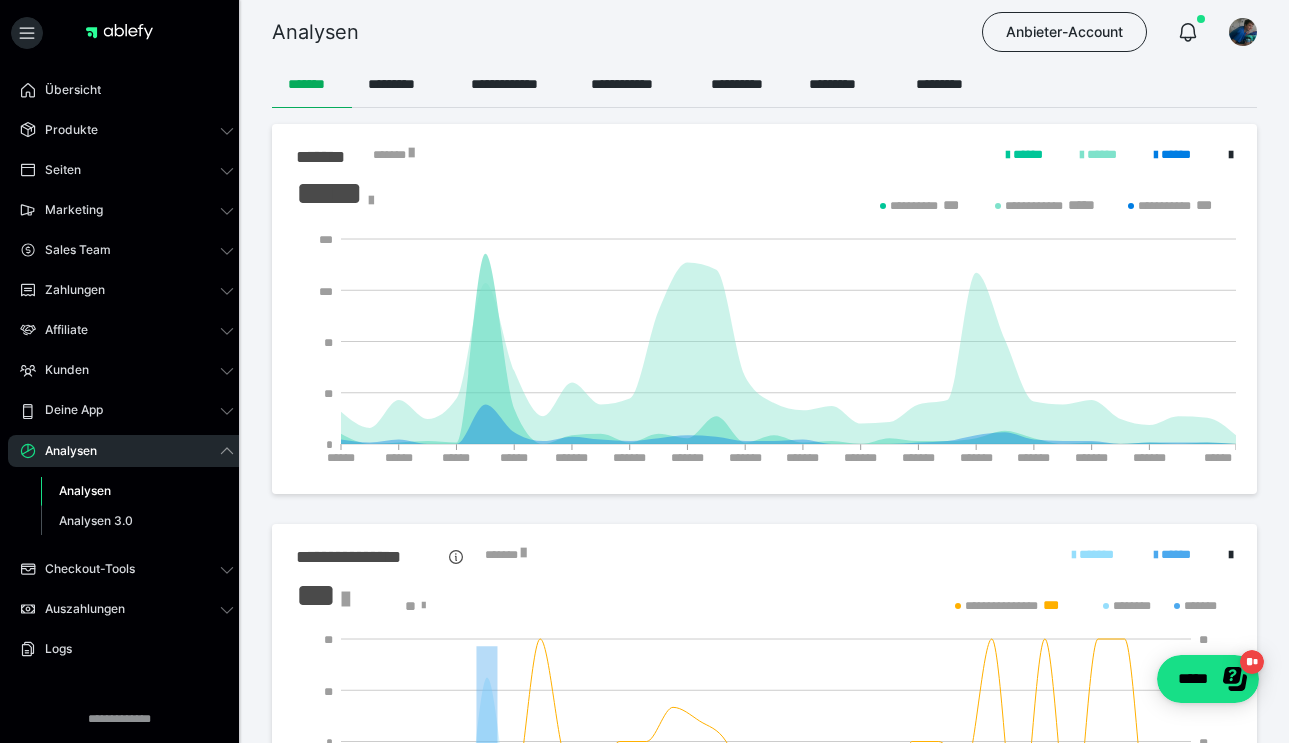 scroll, scrollTop: 0, scrollLeft: 0, axis: both 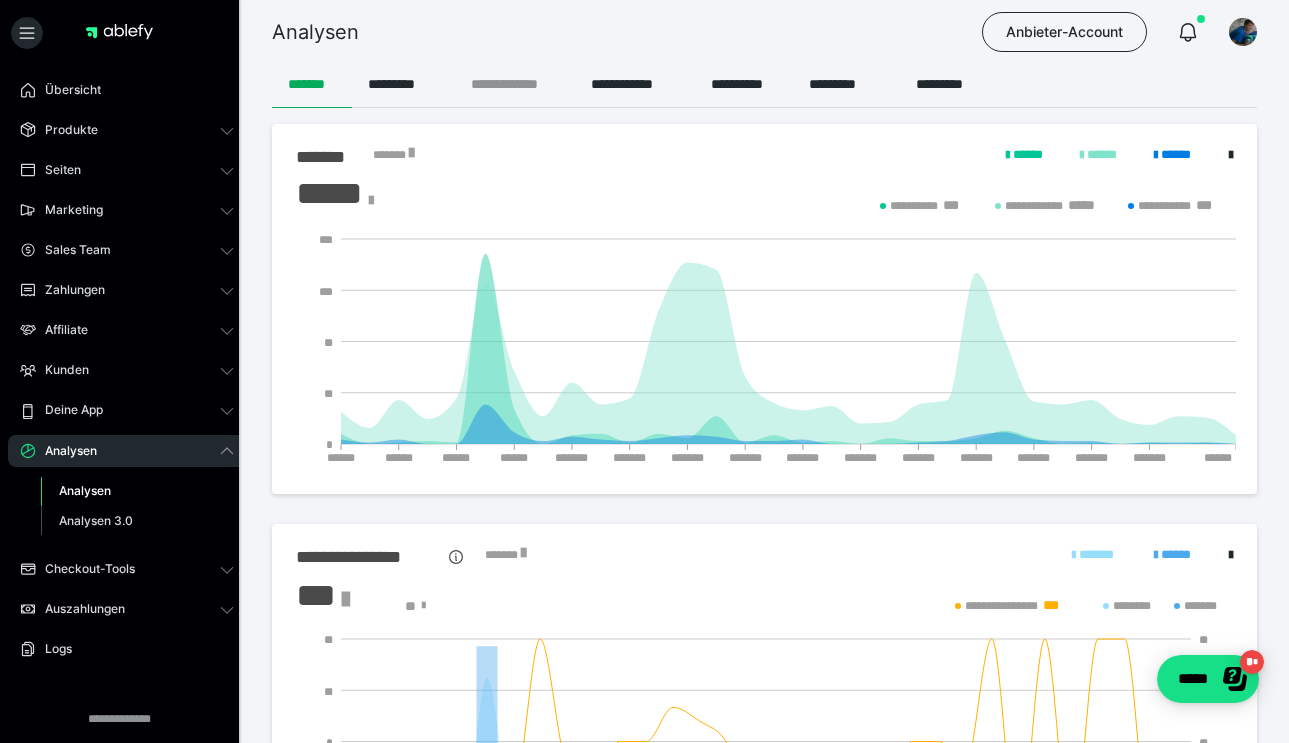 click on "**********" at bounding box center (515, 84) 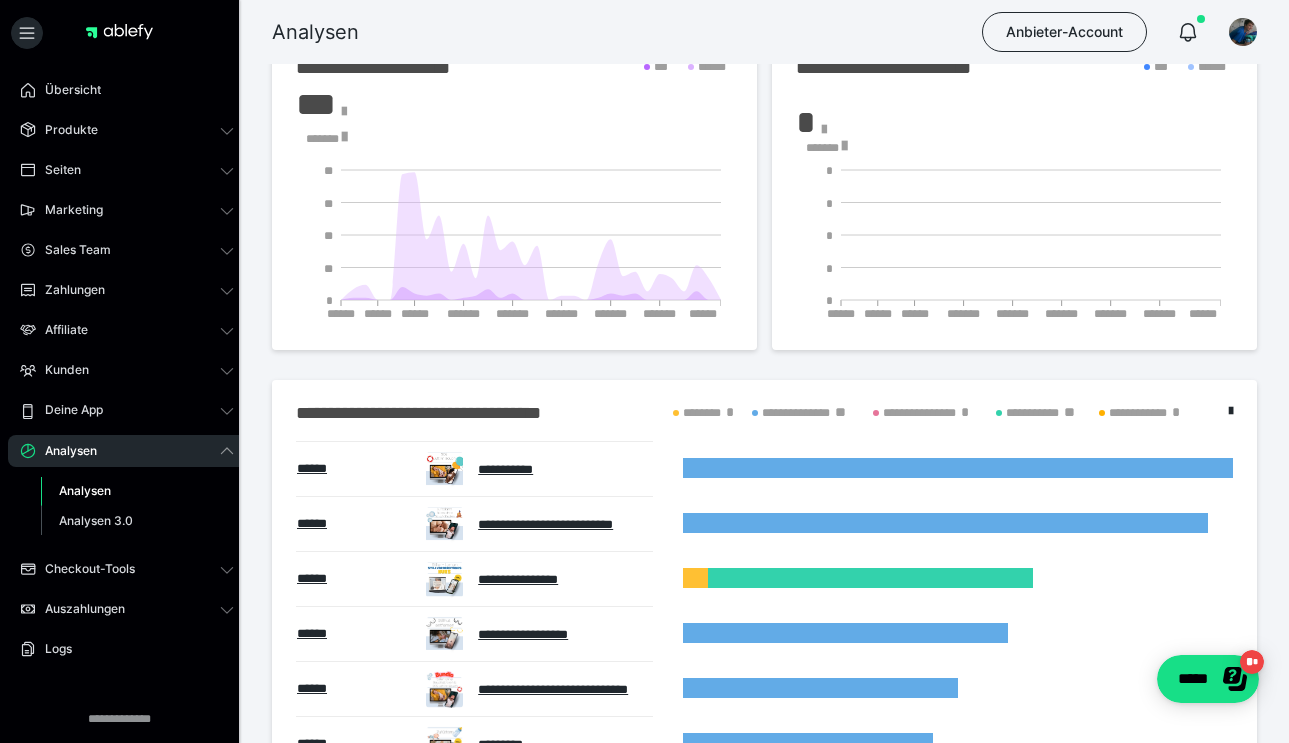 scroll, scrollTop: 119, scrollLeft: 0, axis: vertical 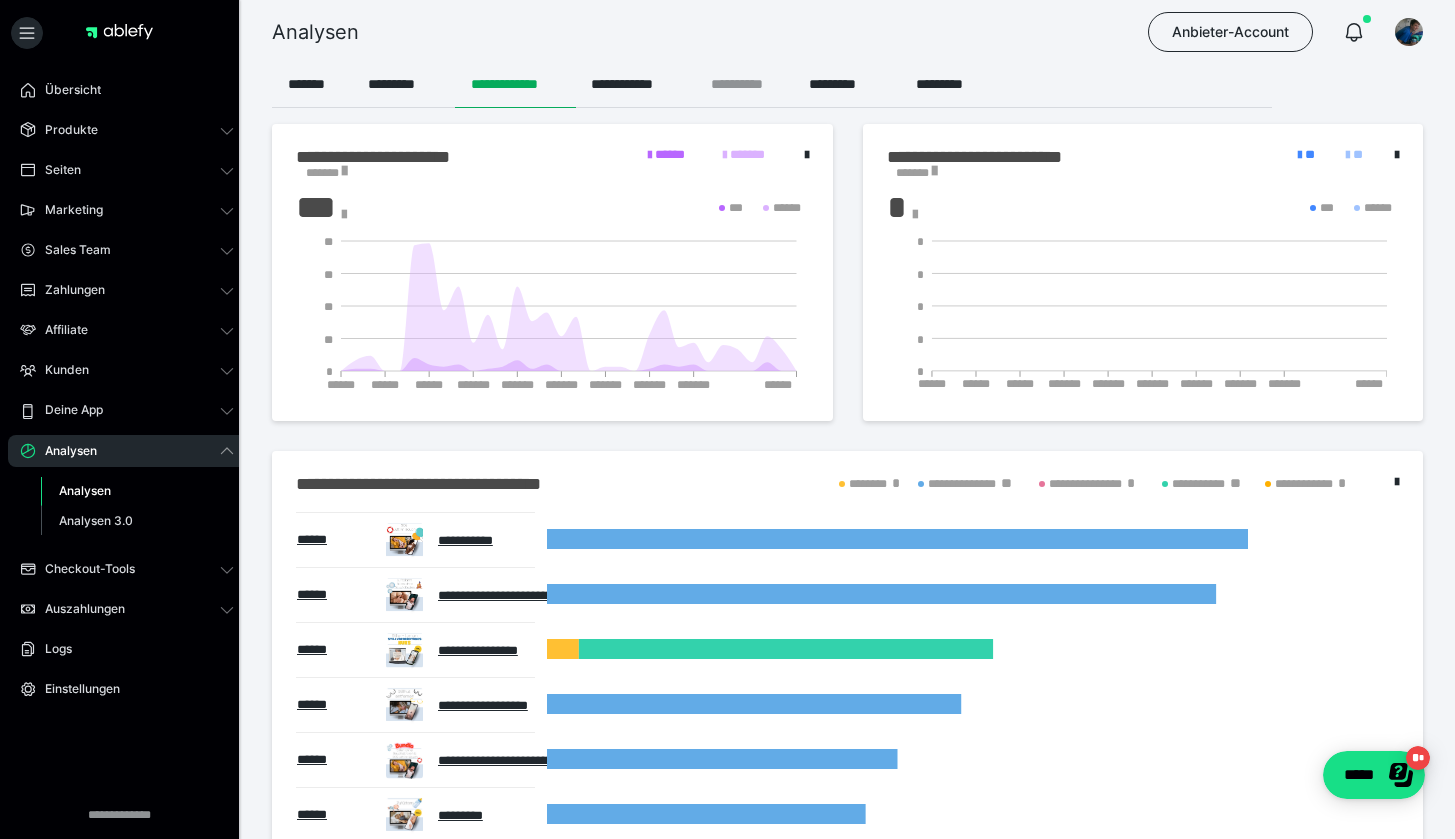 click on "**********" at bounding box center [744, 84] 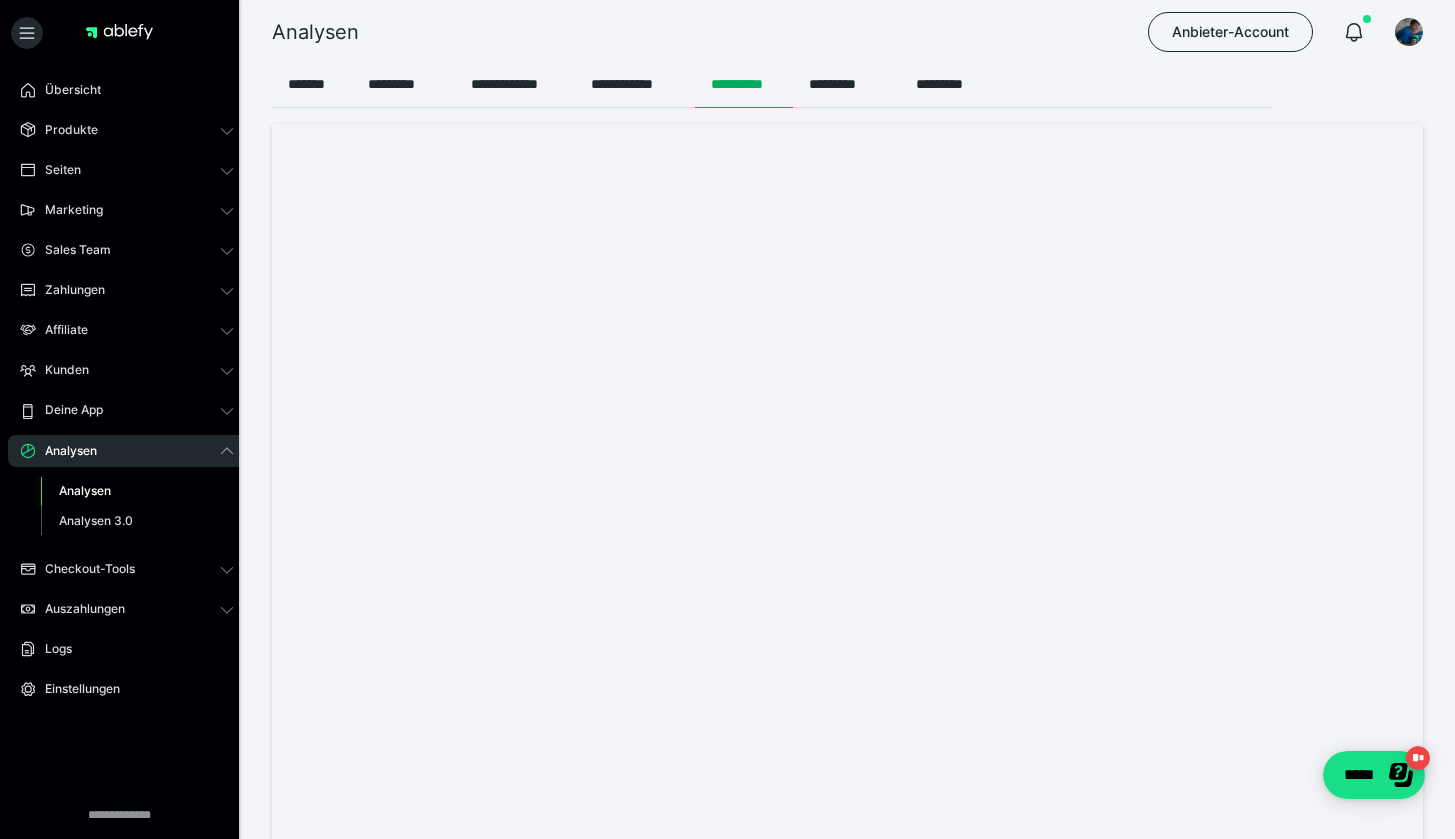 scroll, scrollTop: 0, scrollLeft: 0, axis: both 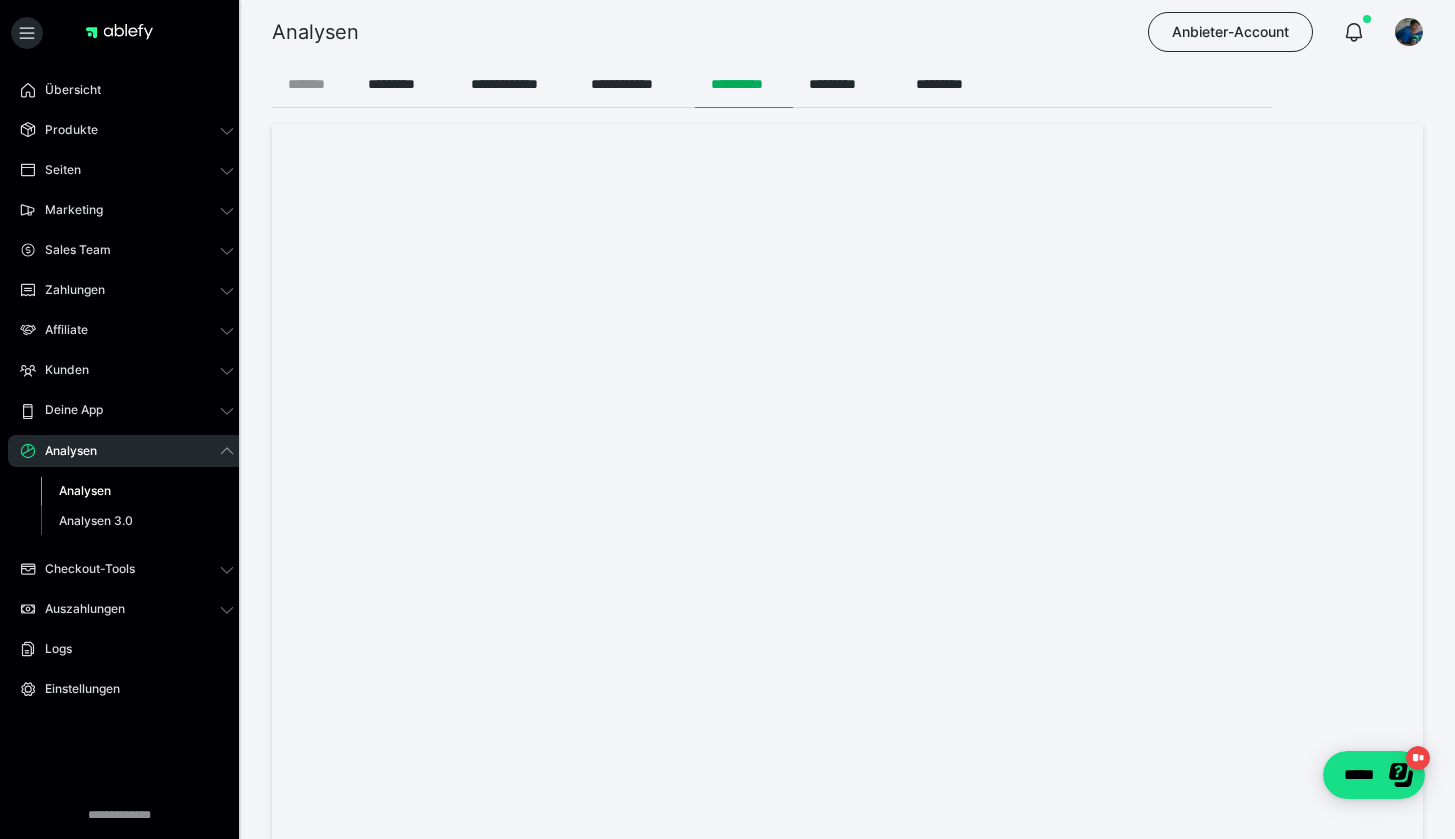 click on "*******" at bounding box center (312, 84) 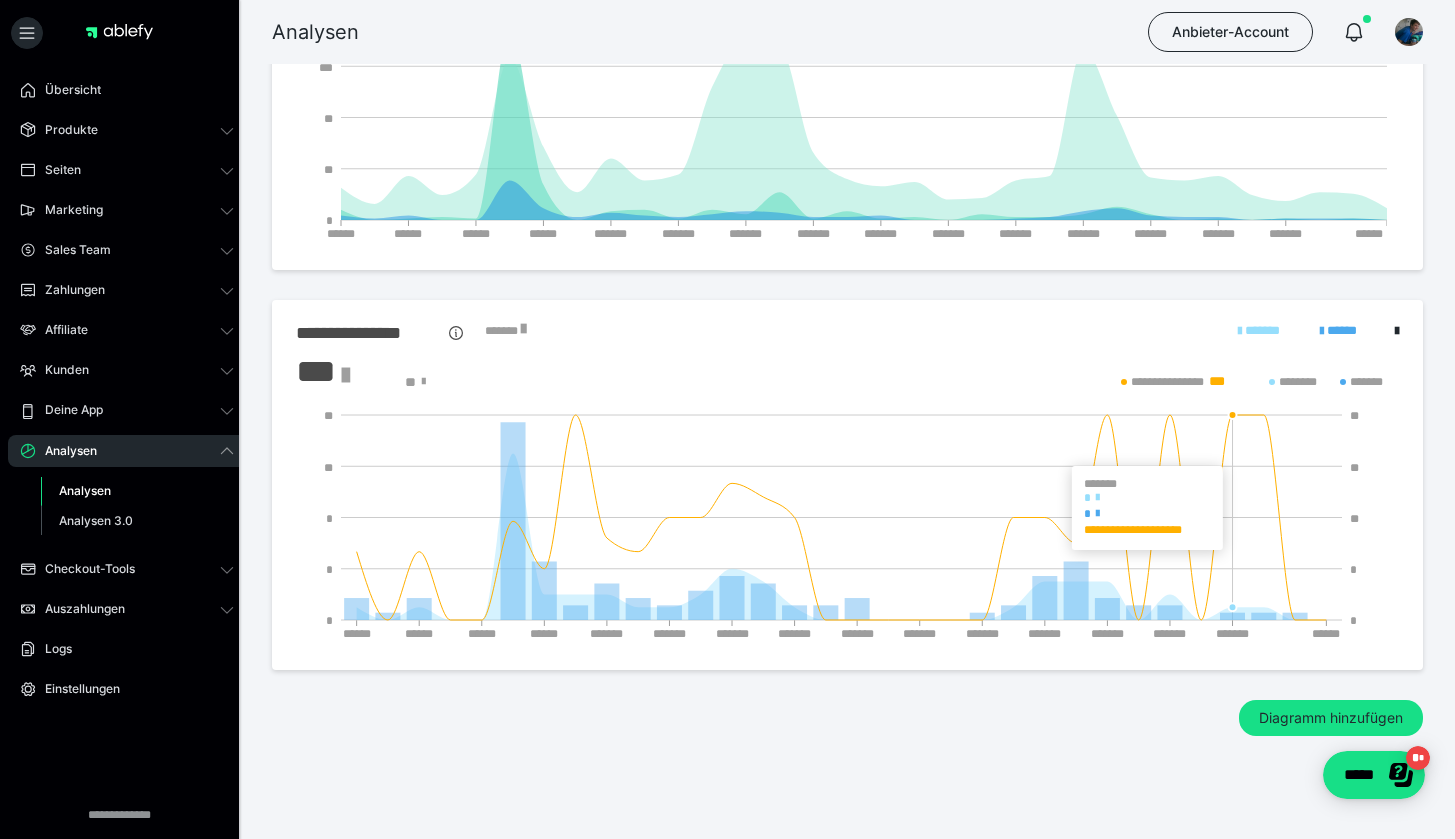 scroll, scrollTop: 229, scrollLeft: 0, axis: vertical 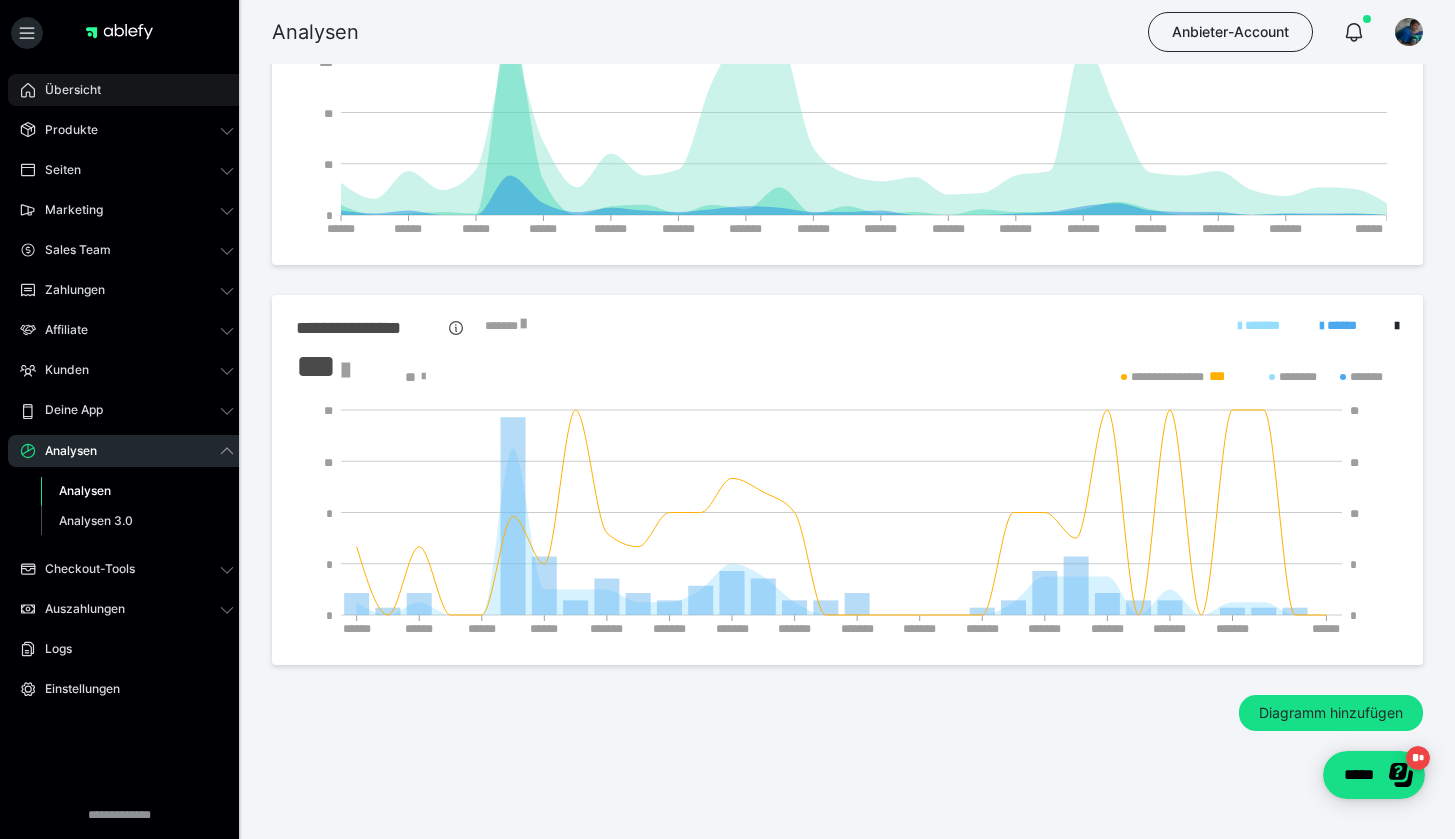 click on "Übersicht" at bounding box center [66, 90] 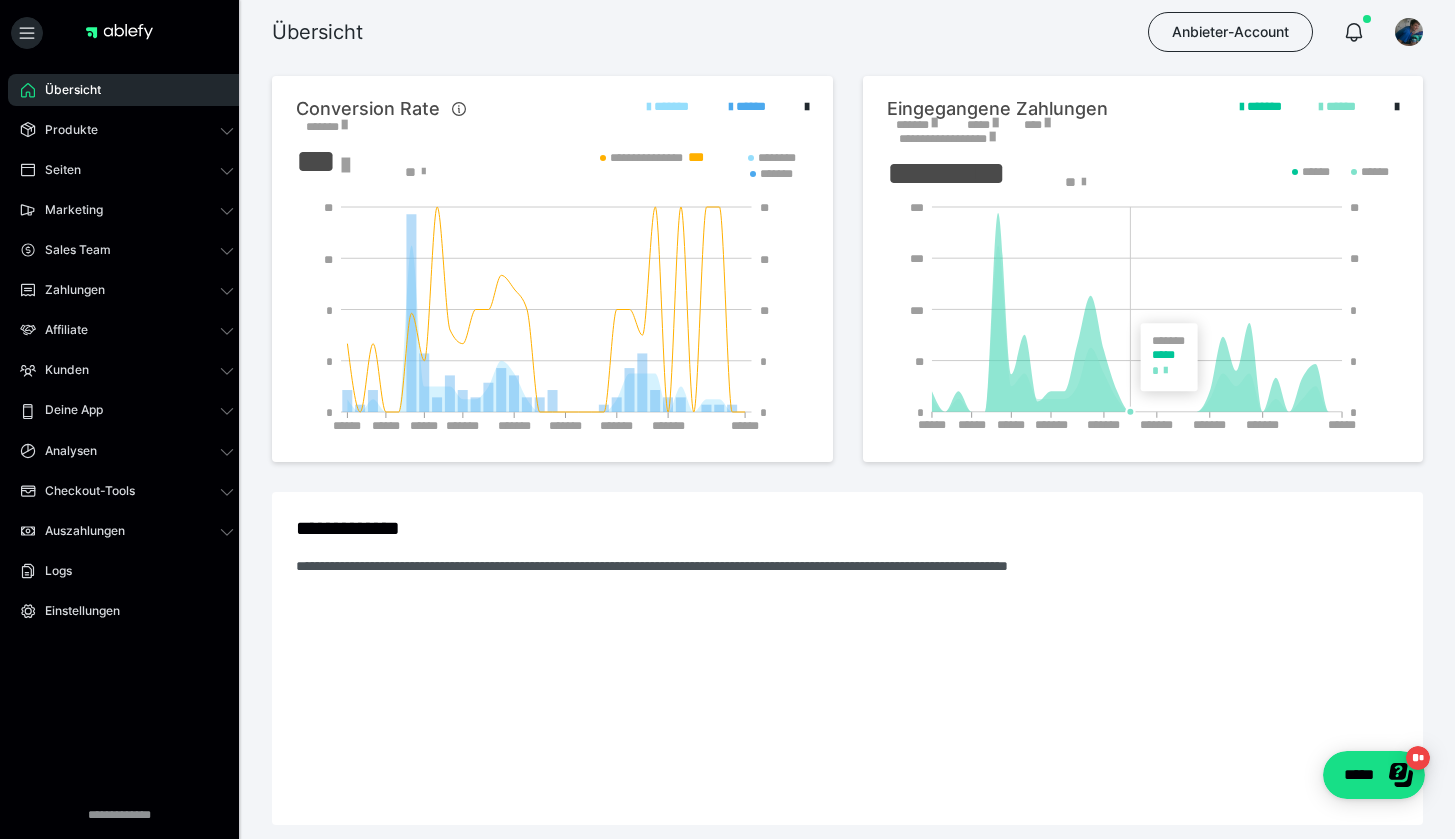 scroll, scrollTop: 0, scrollLeft: 0, axis: both 